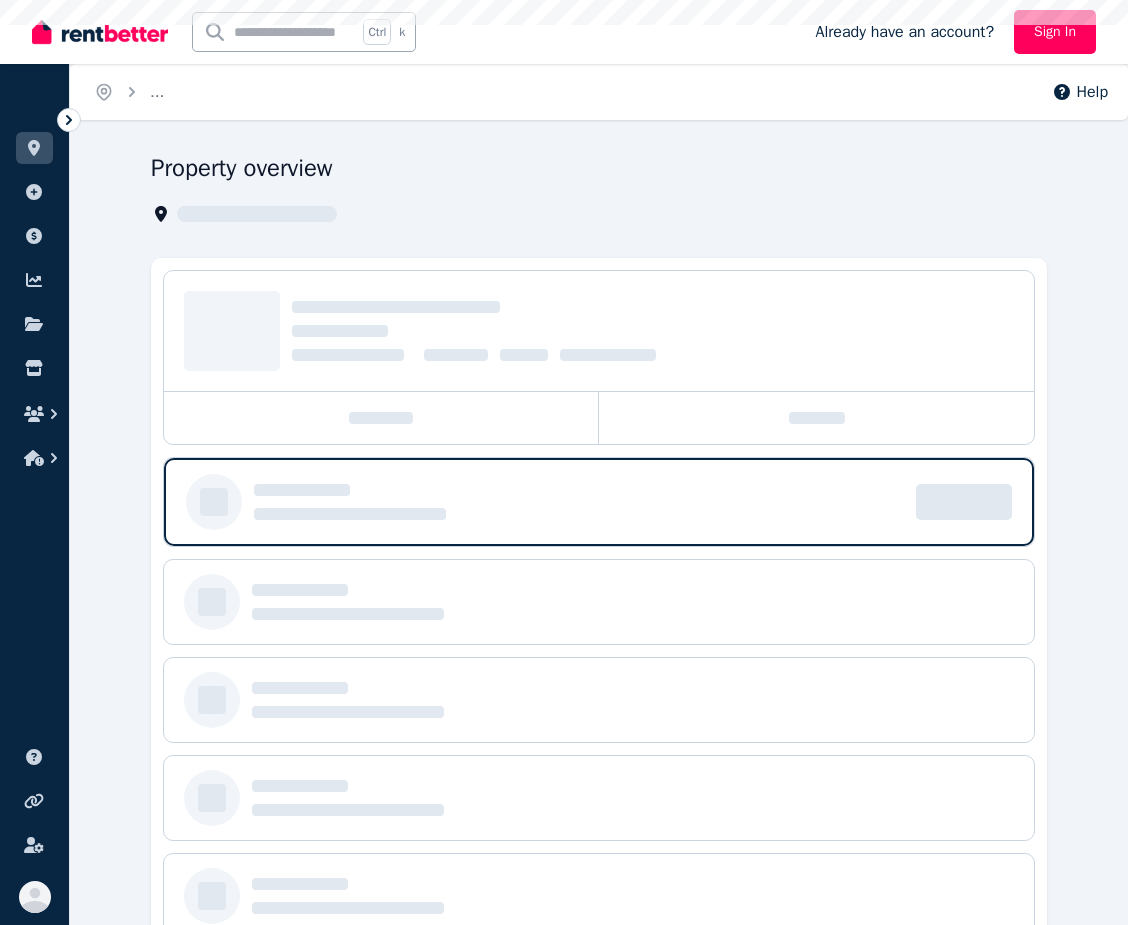 scroll, scrollTop: 0, scrollLeft: 0, axis: both 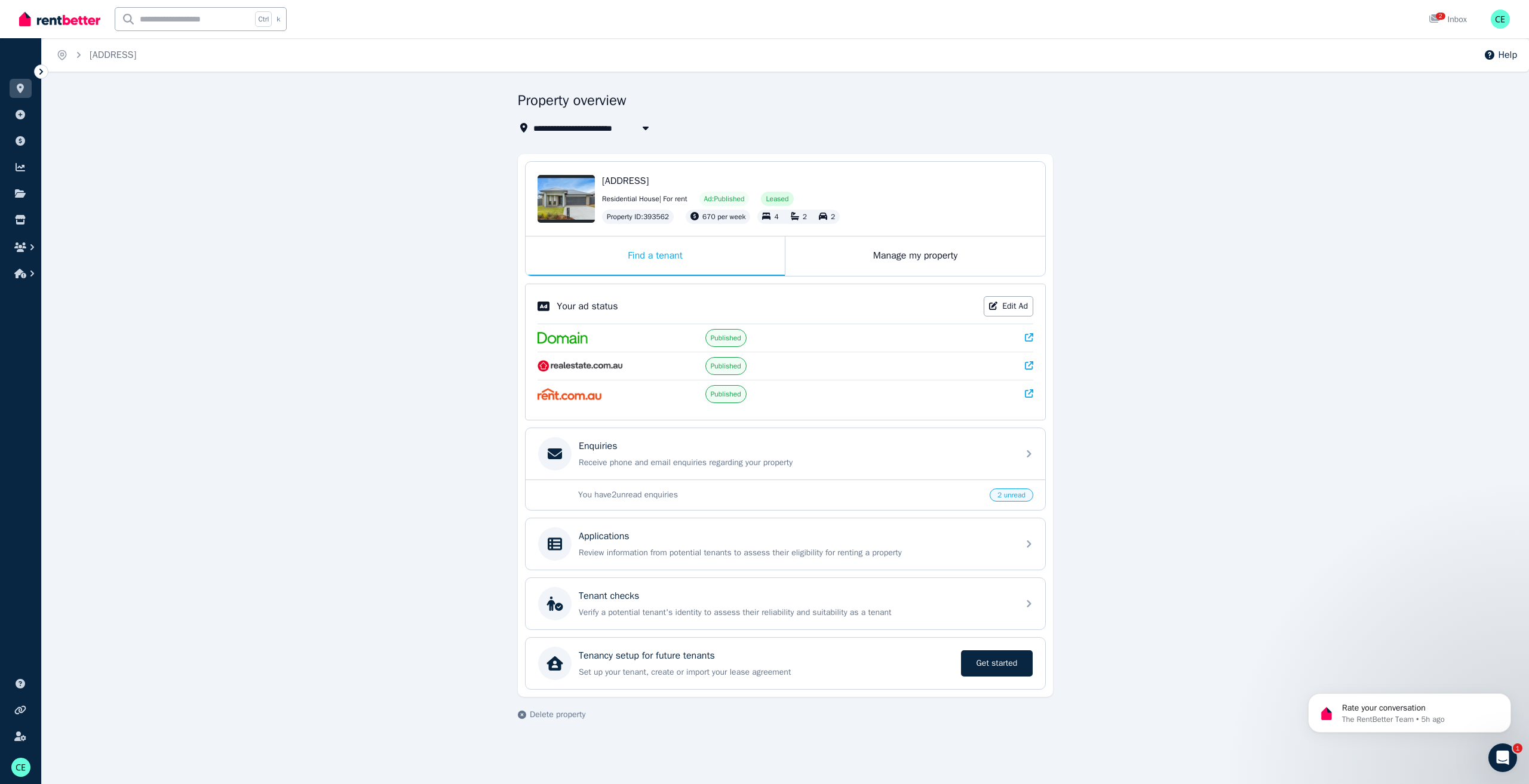 click 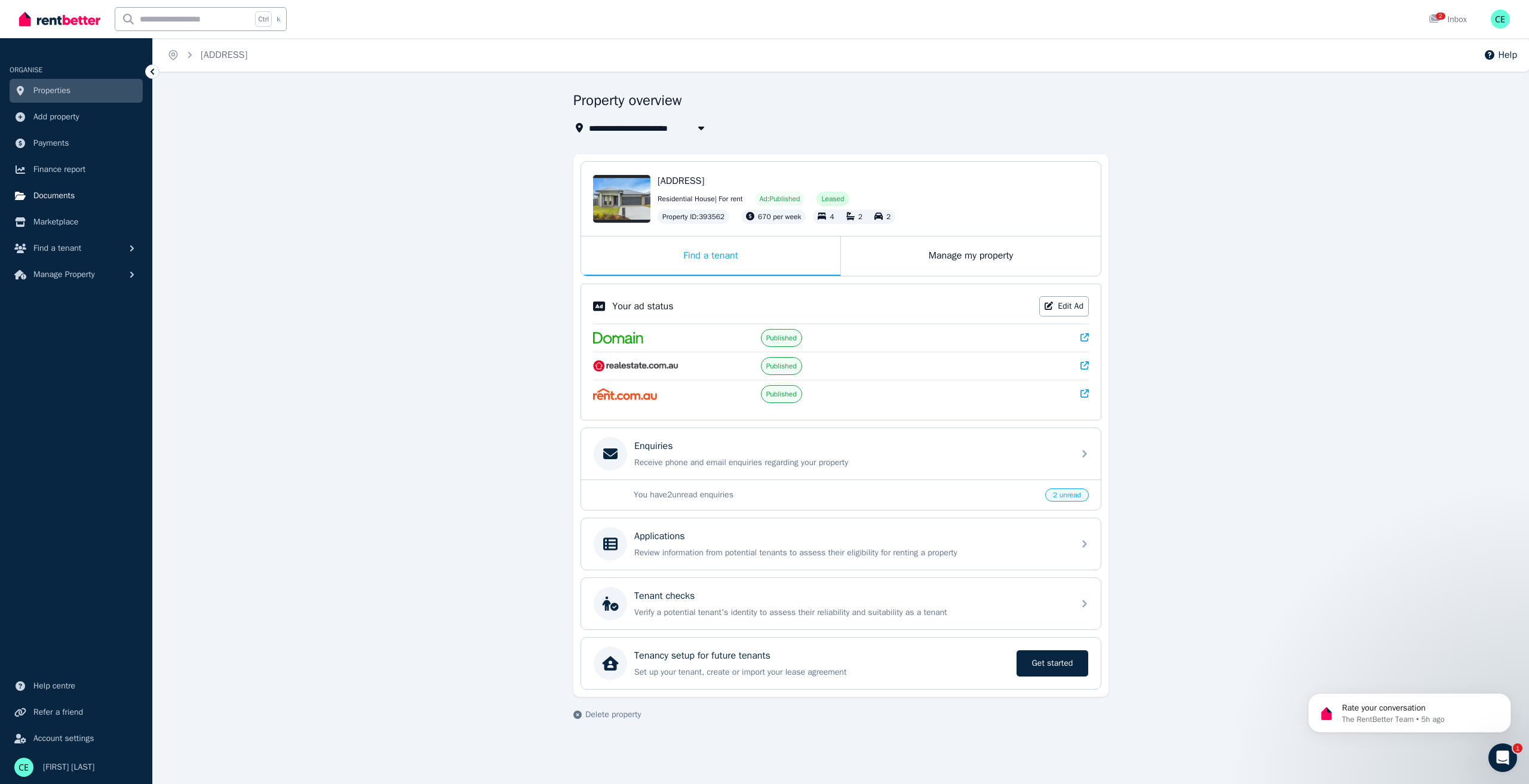 click on "Documents" at bounding box center (54, 196) 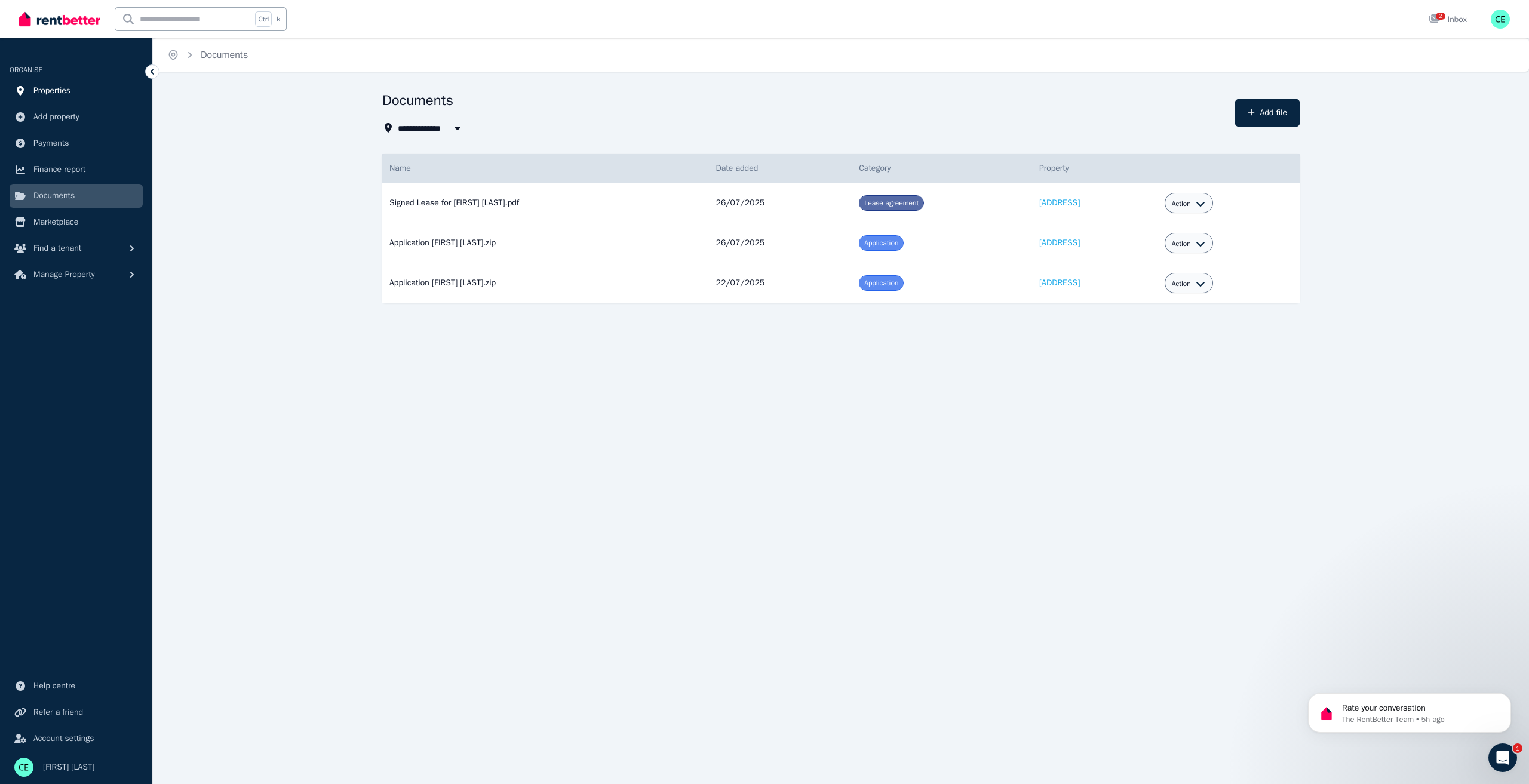 click on "Properties" at bounding box center [52, 91] 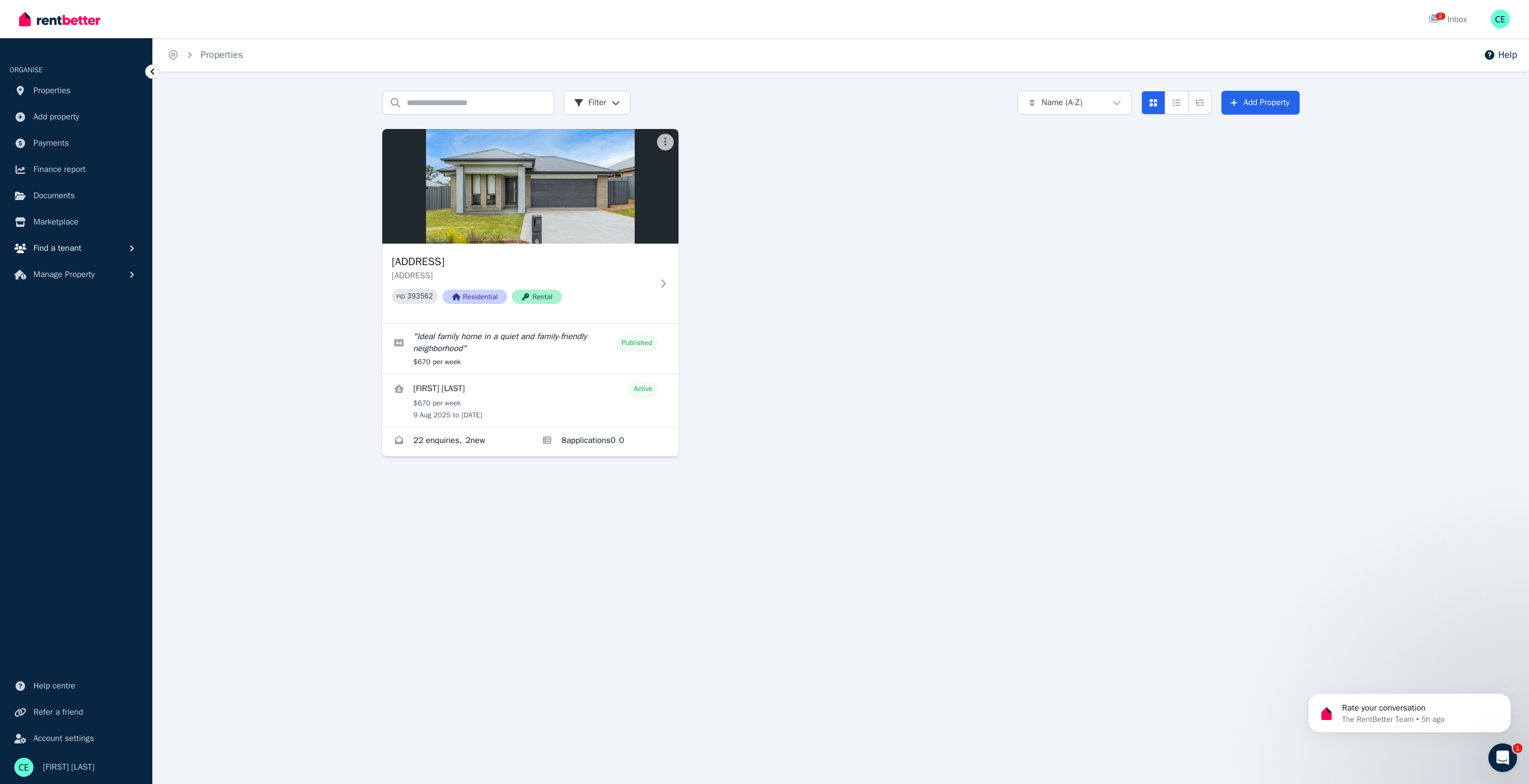 click 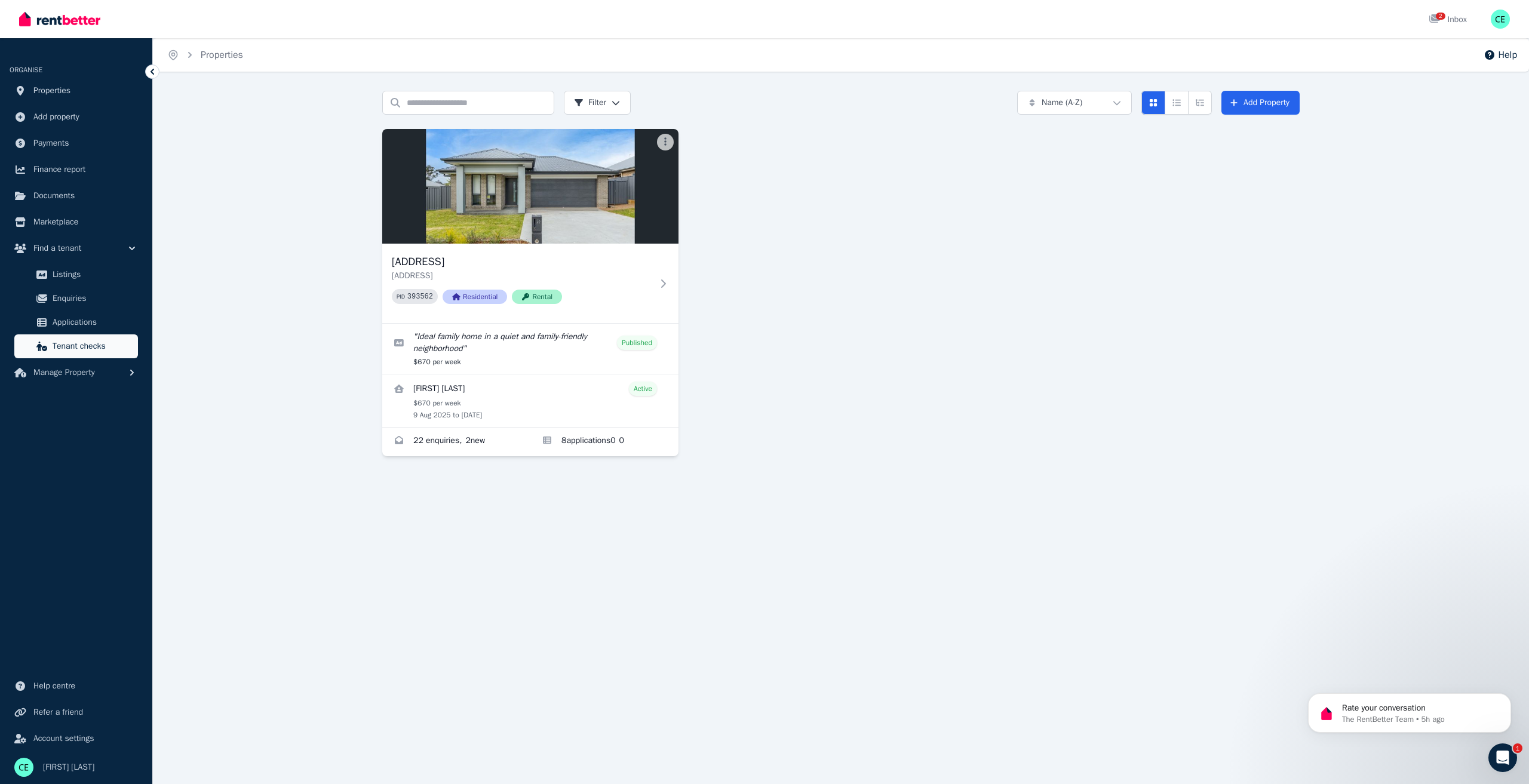 click on "Tenant checks" at bounding box center (93, 346) 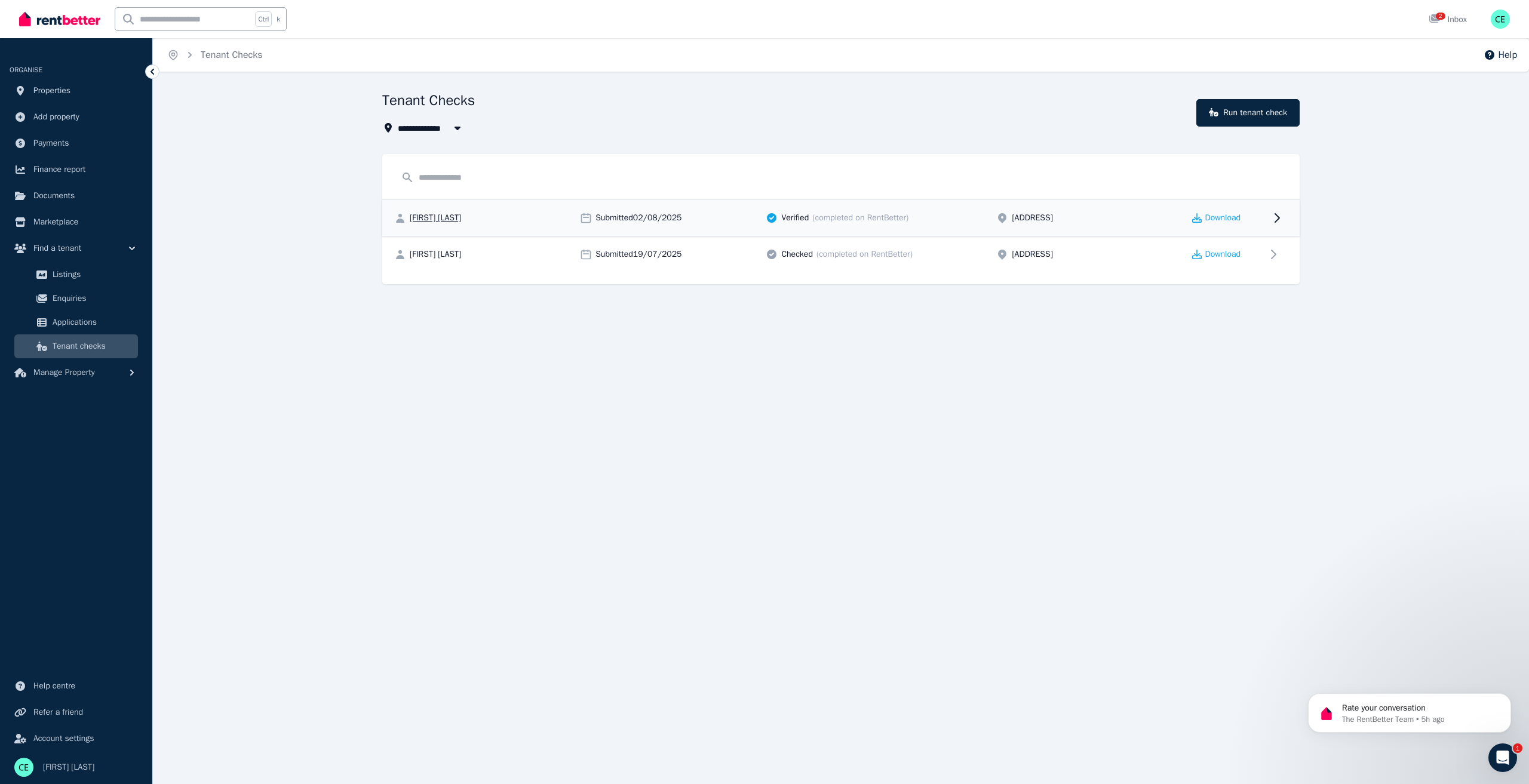click on "[FIRST] [LAST]" at bounding box center [435, 218] 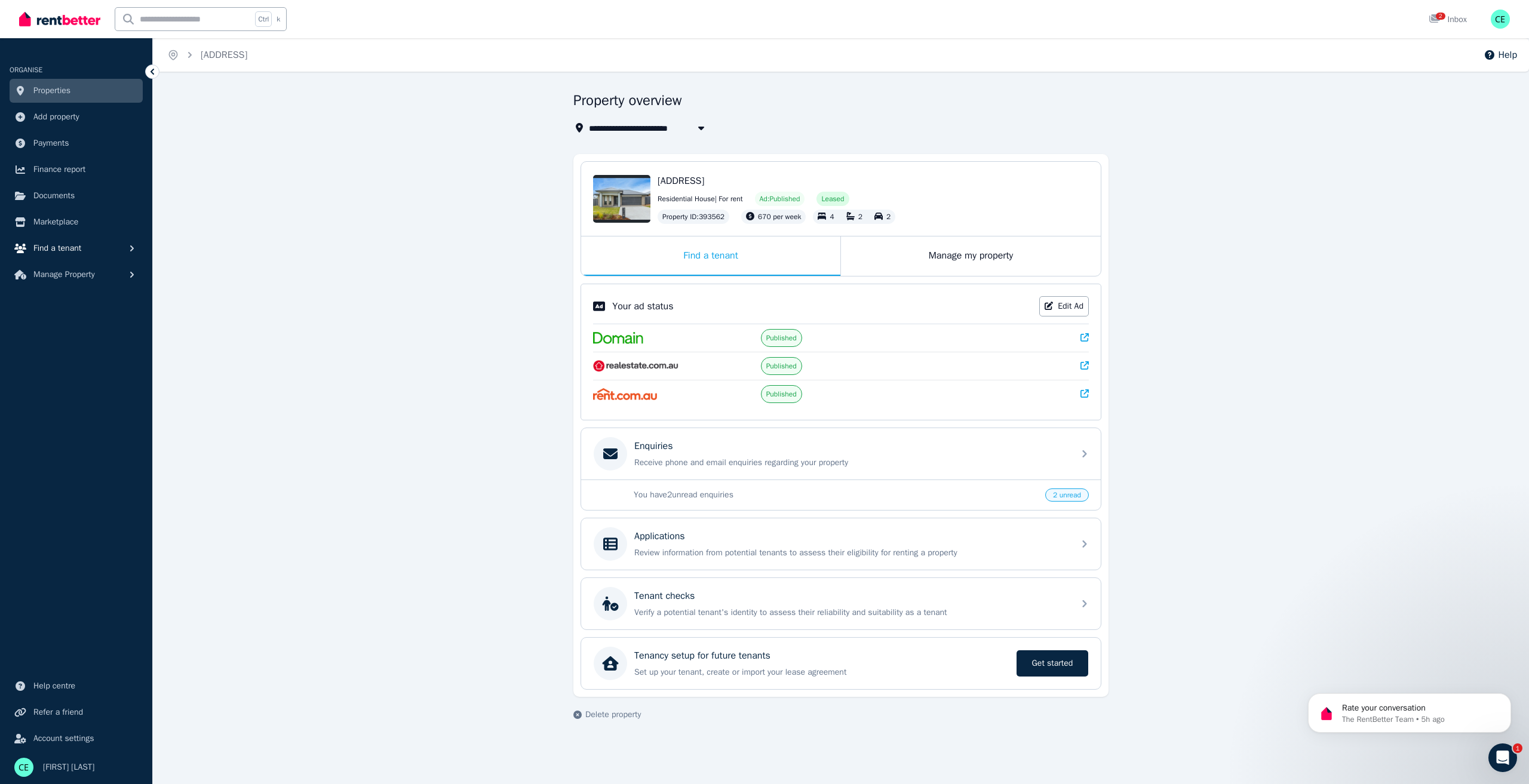 click 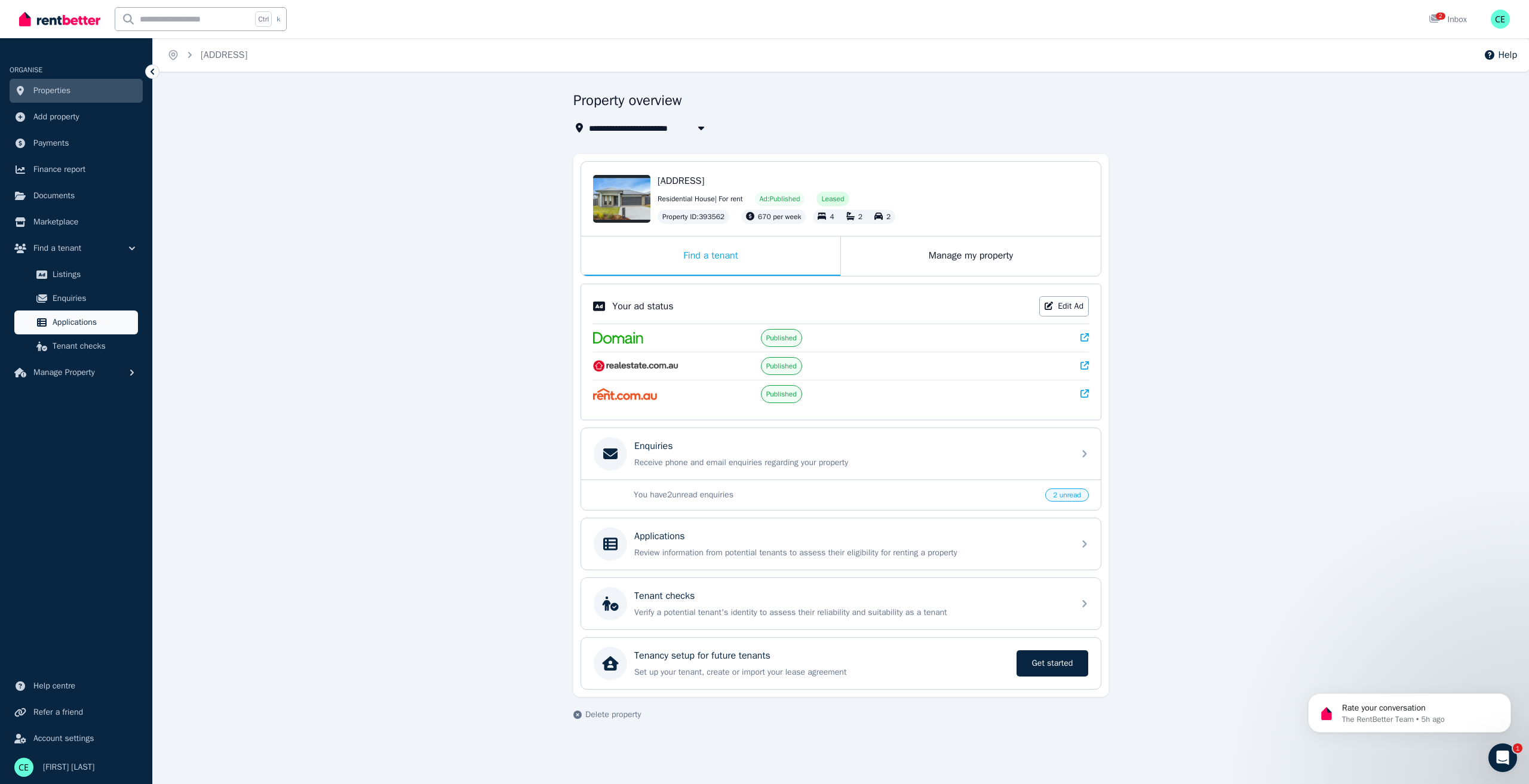 click on "Applications" at bounding box center [93, 322] 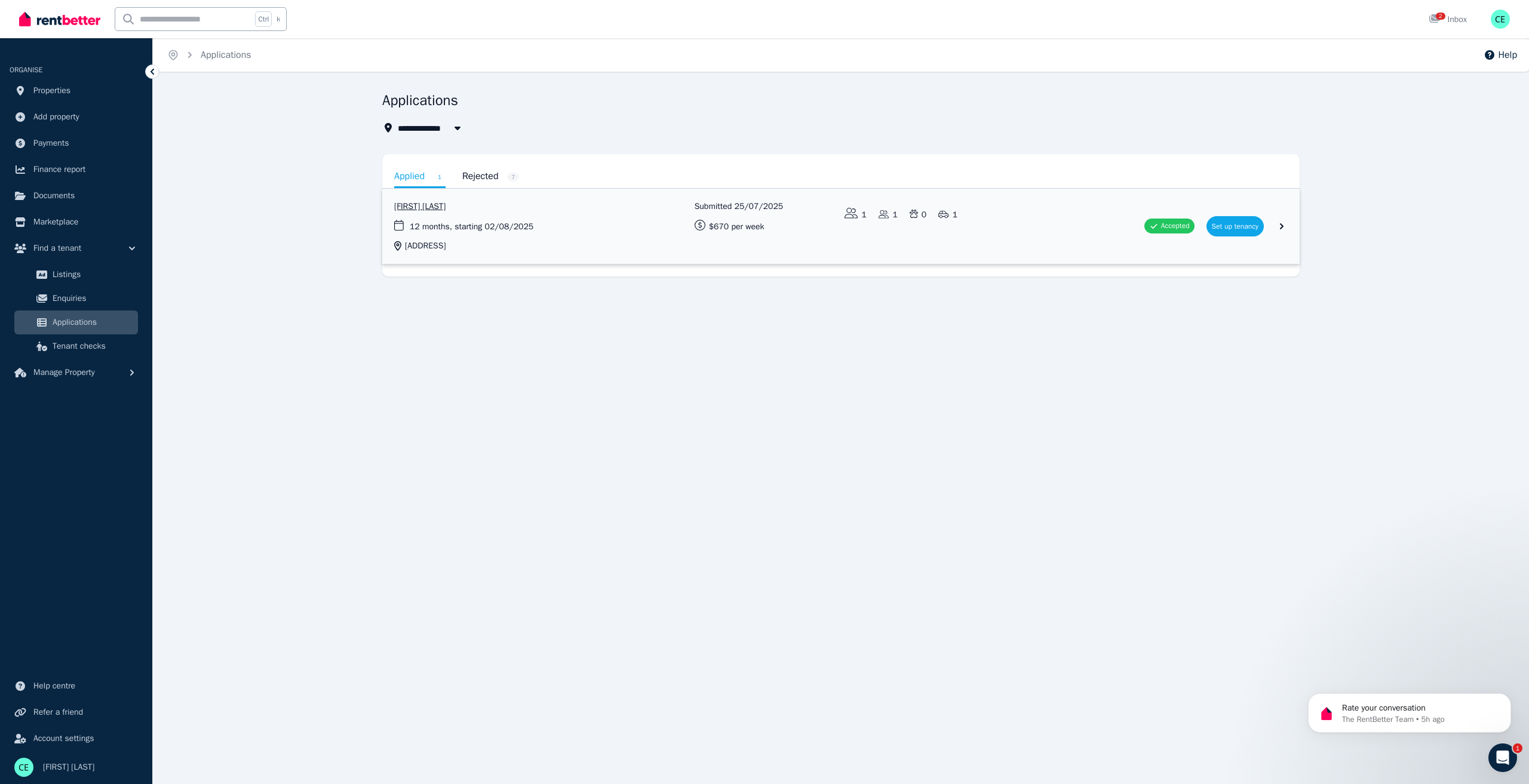 click at bounding box center [841, 226] 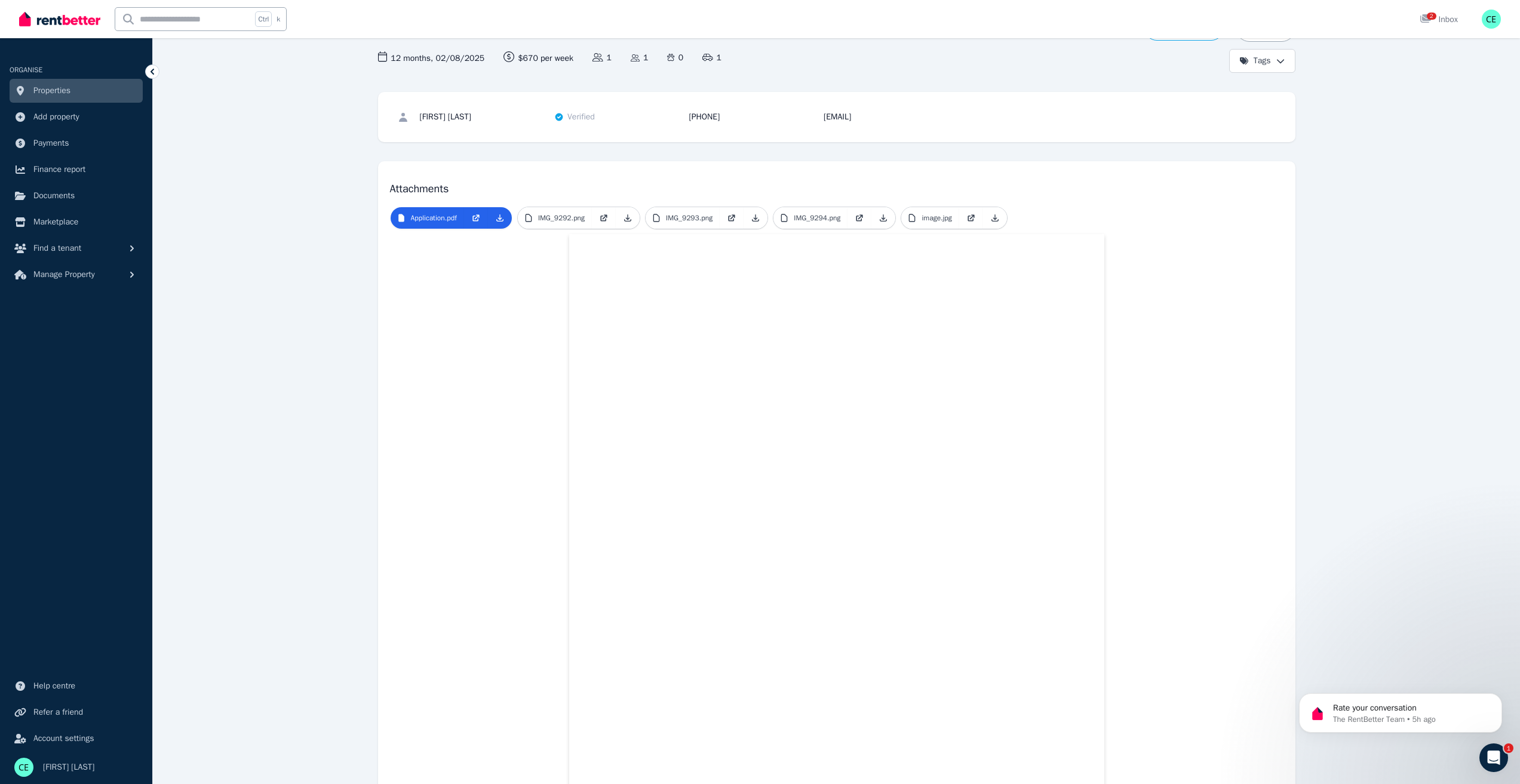 scroll, scrollTop: 119, scrollLeft: 0, axis: vertical 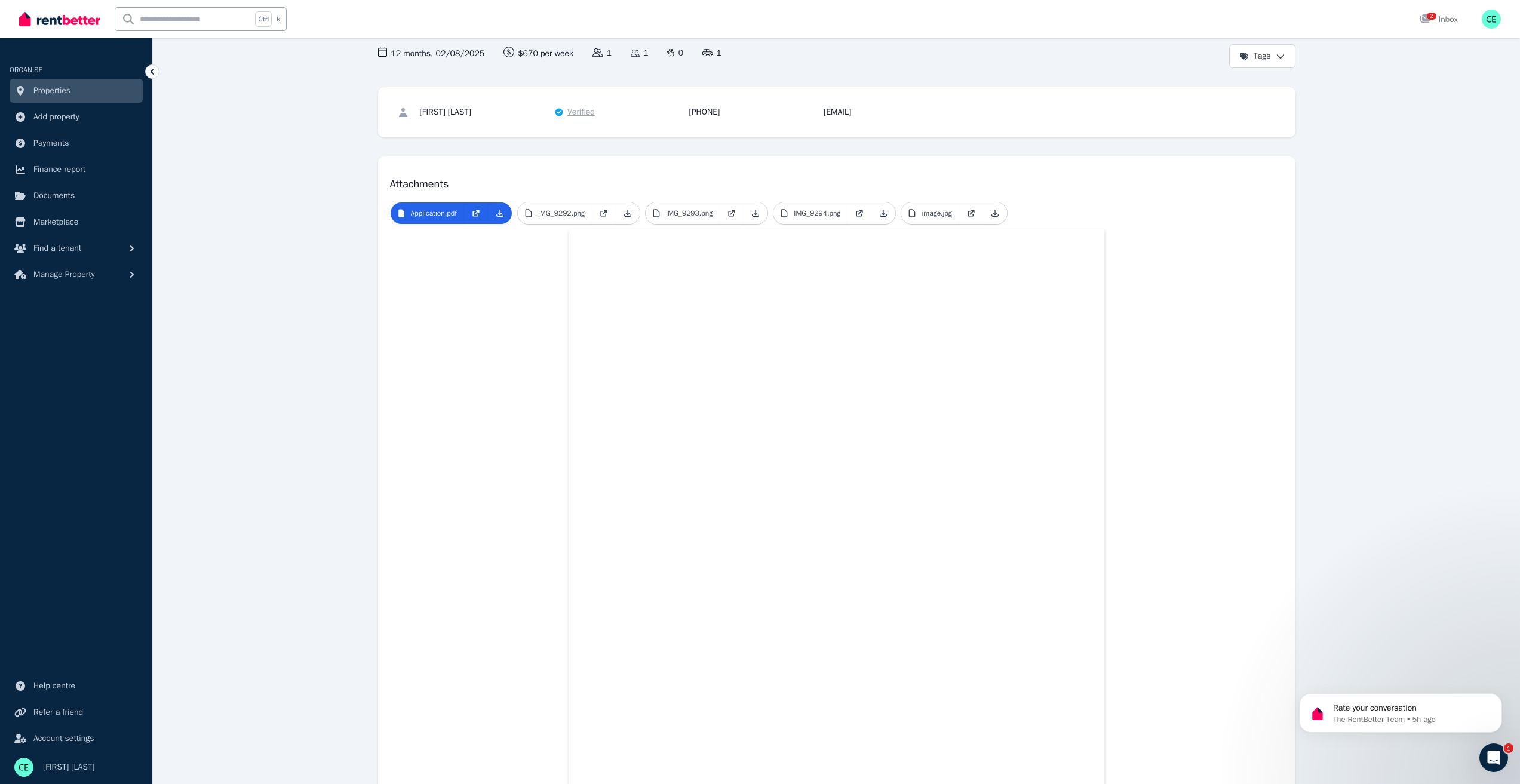 click on "Verified" at bounding box center (581, 112) 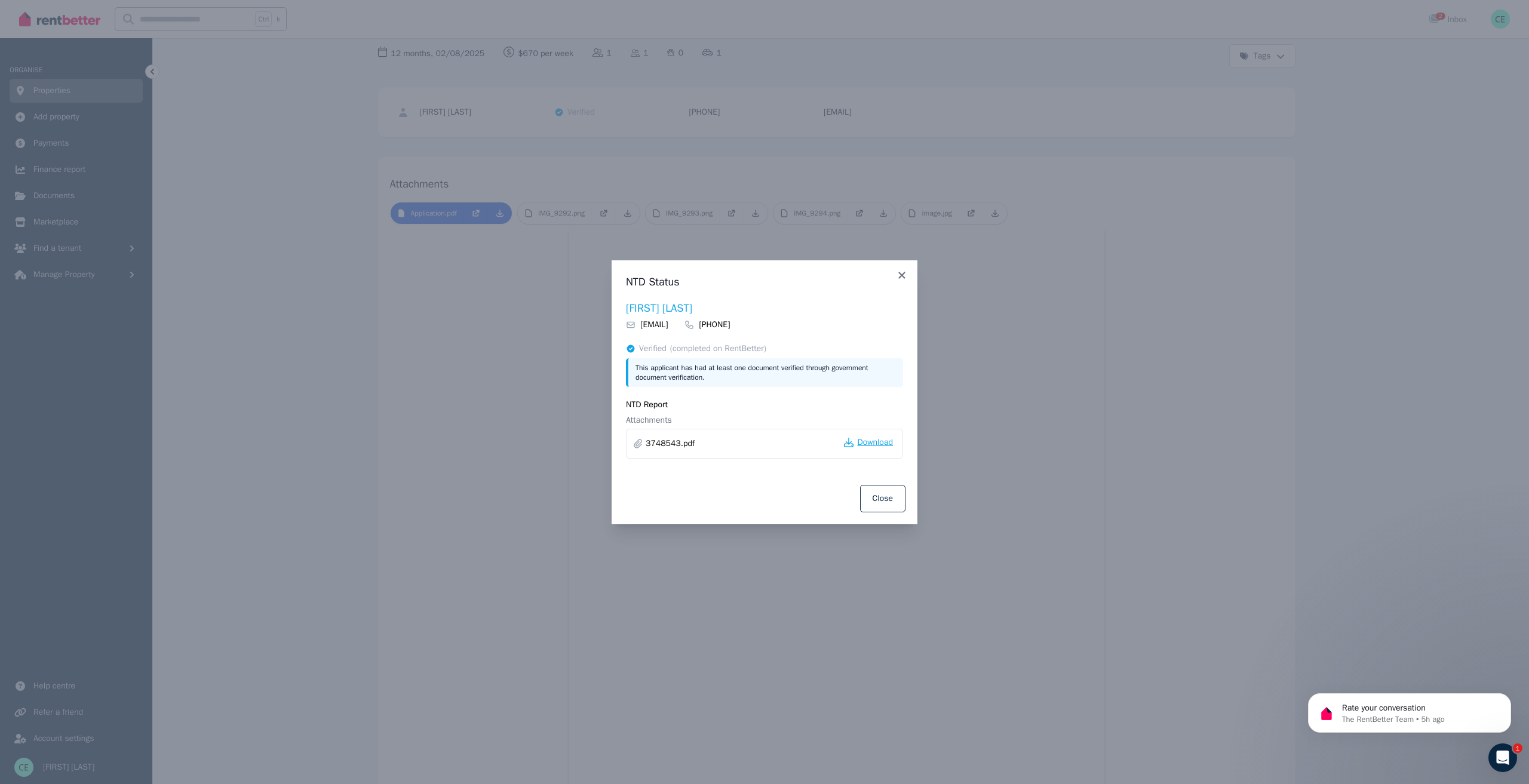click on "Download" at bounding box center [868, 442] 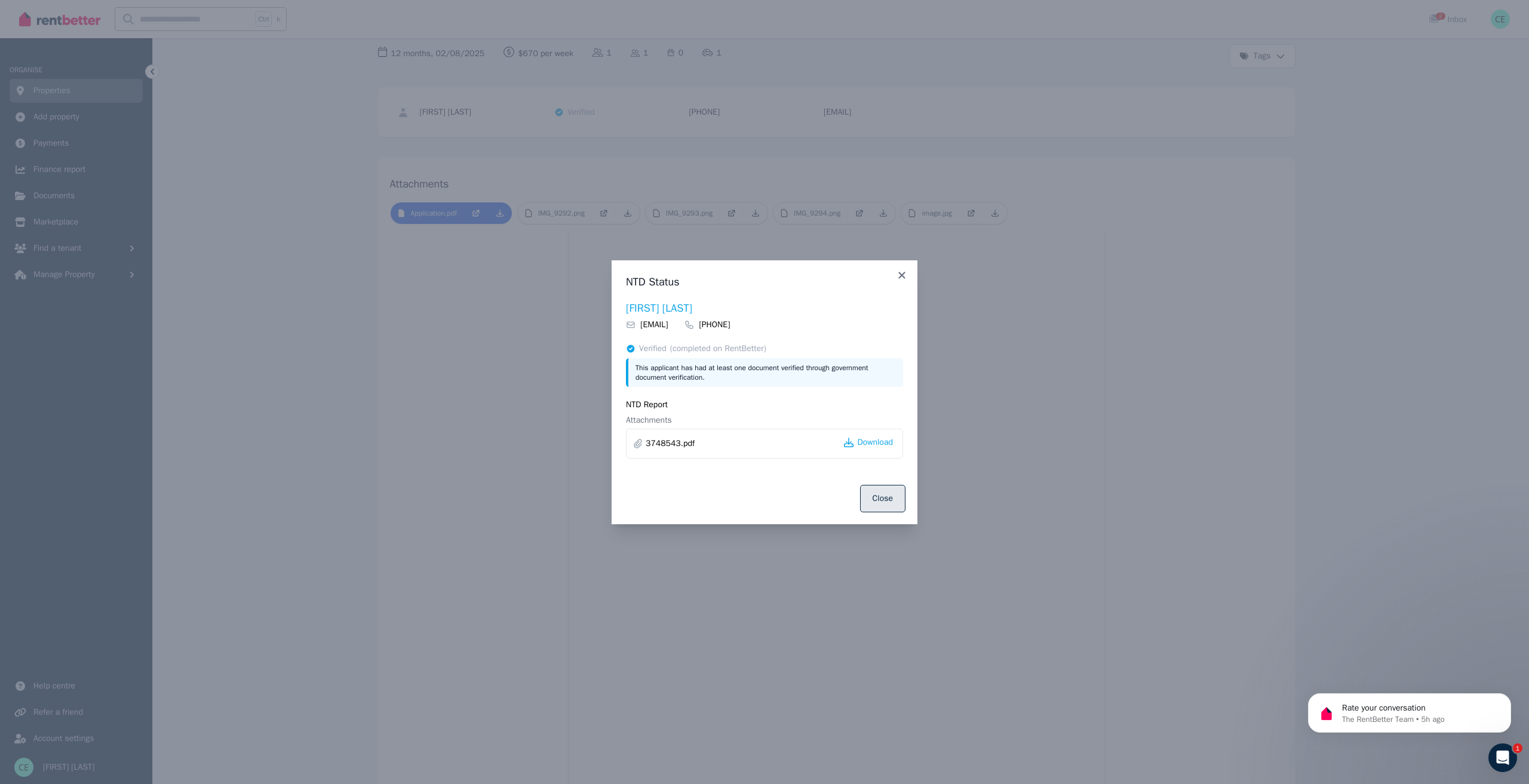 click on "Close" at bounding box center [883, 499] 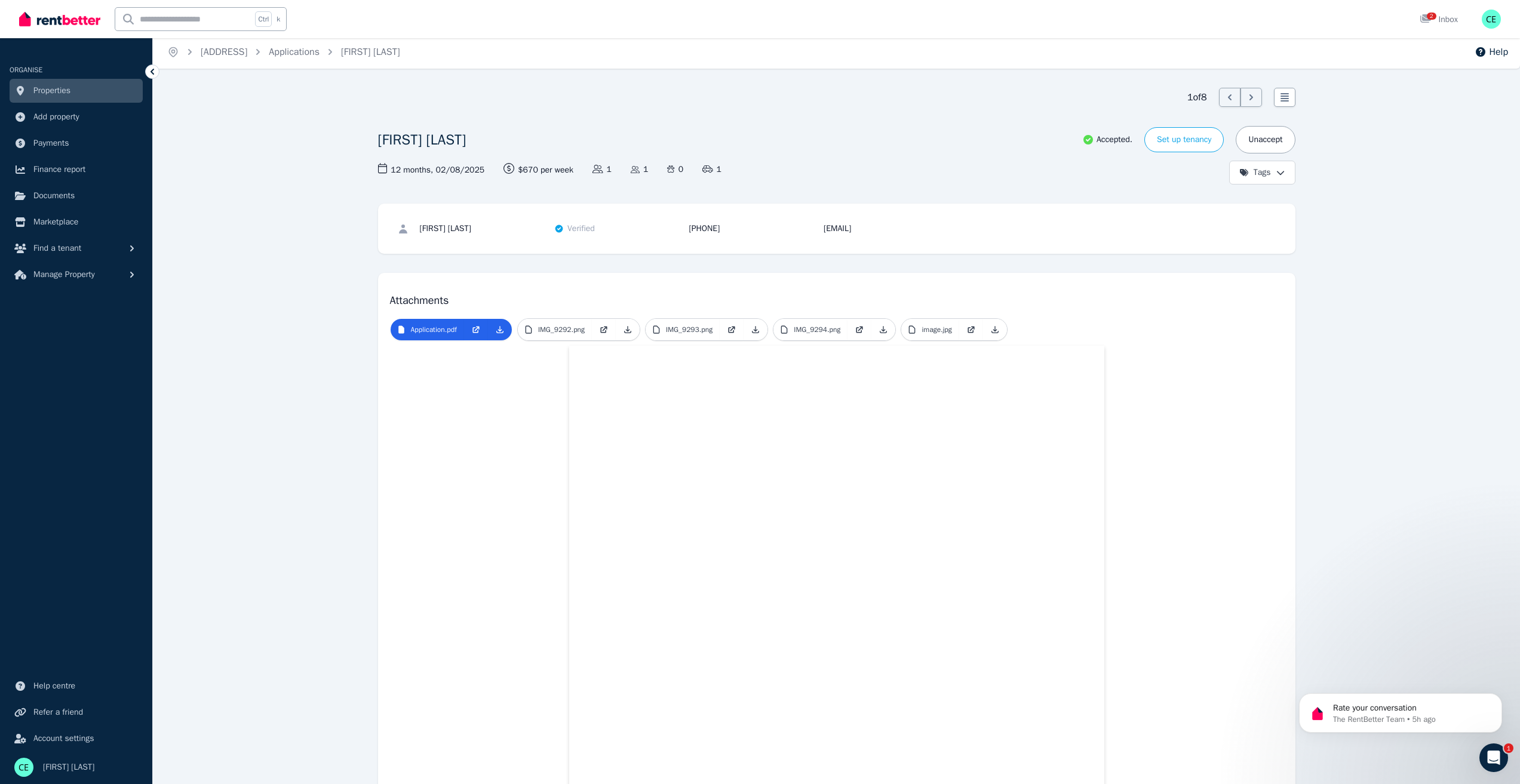 scroll, scrollTop: 0, scrollLeft: 0, axis: both 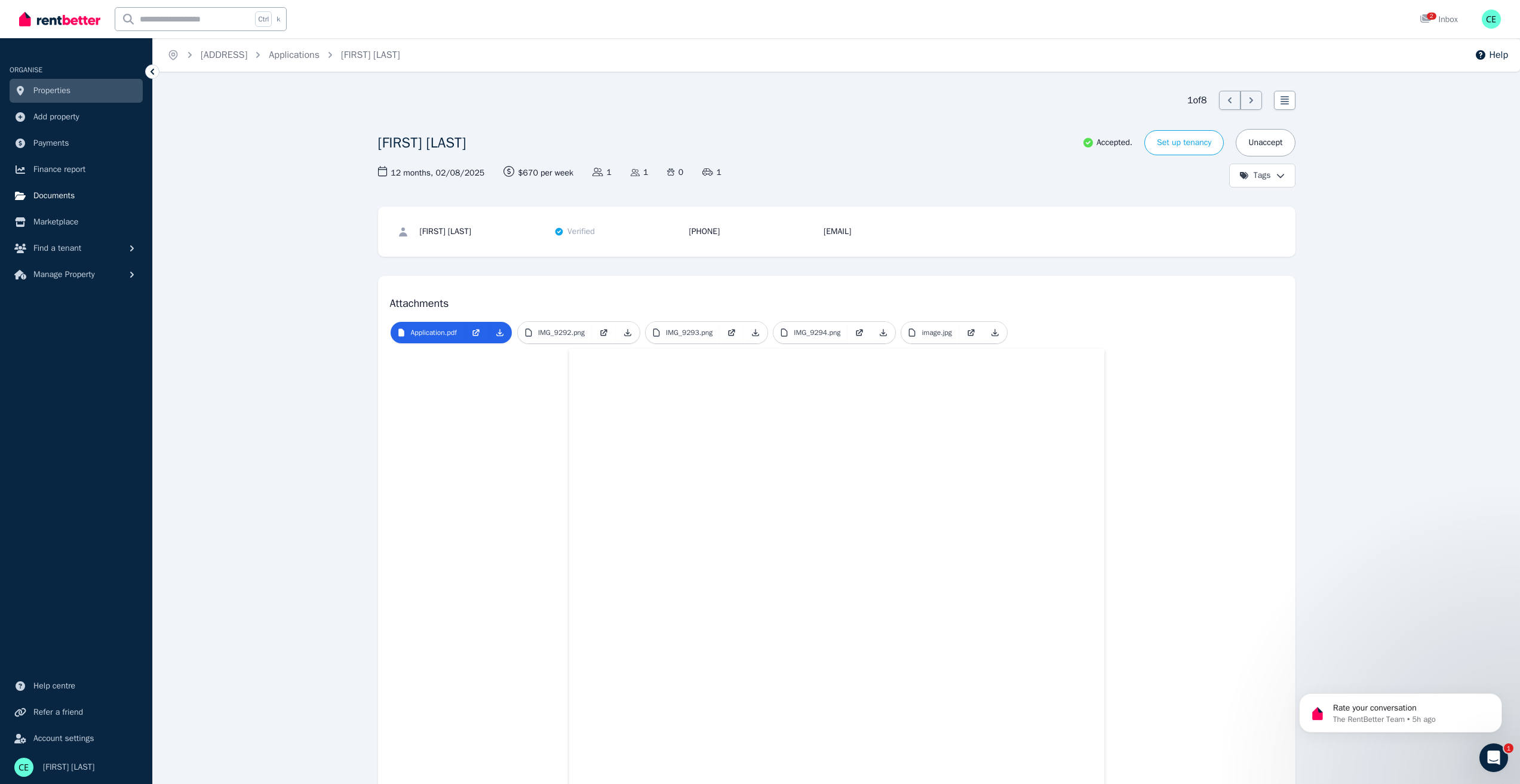 click on "Documents" at bounding box center [54, 196] 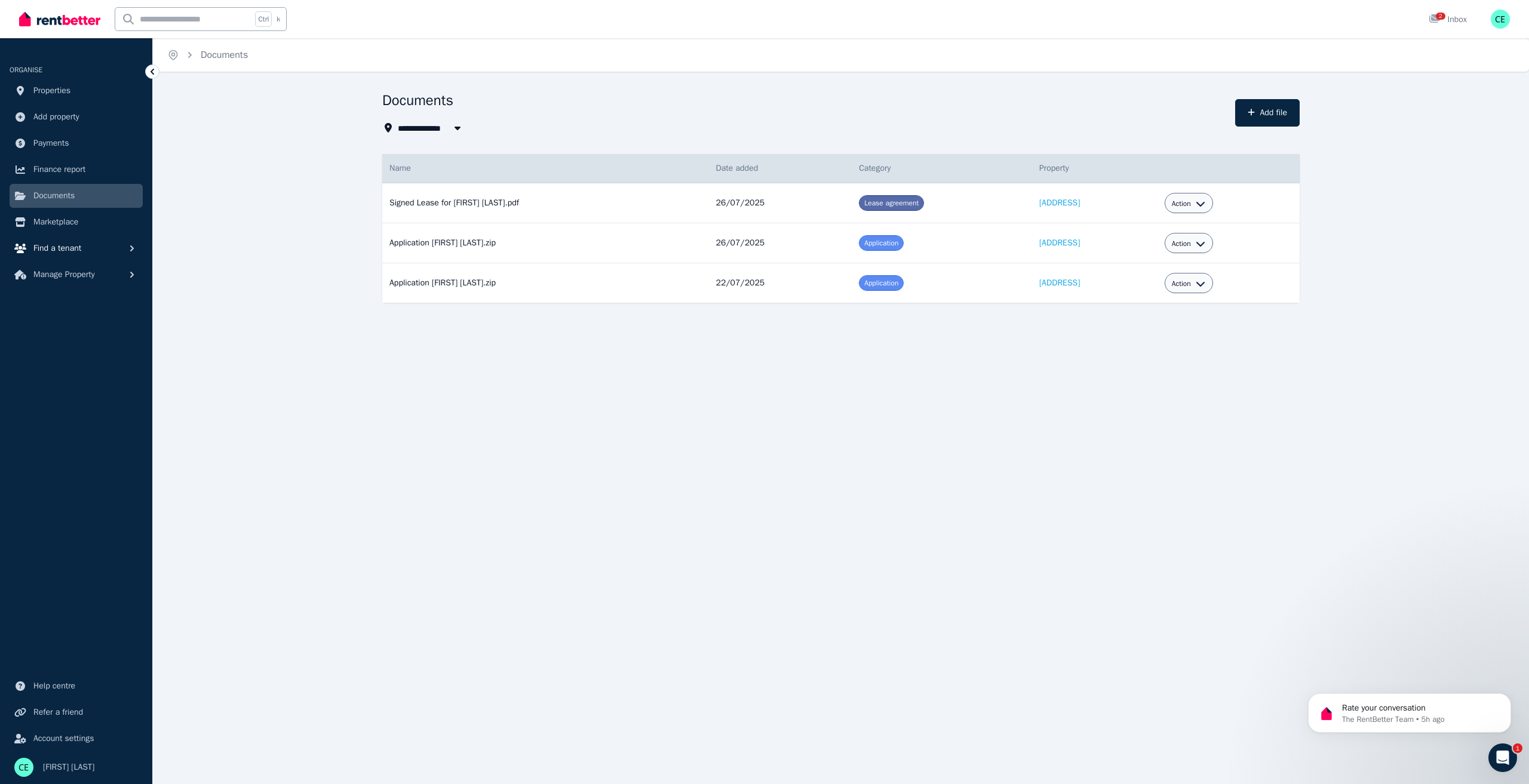 click 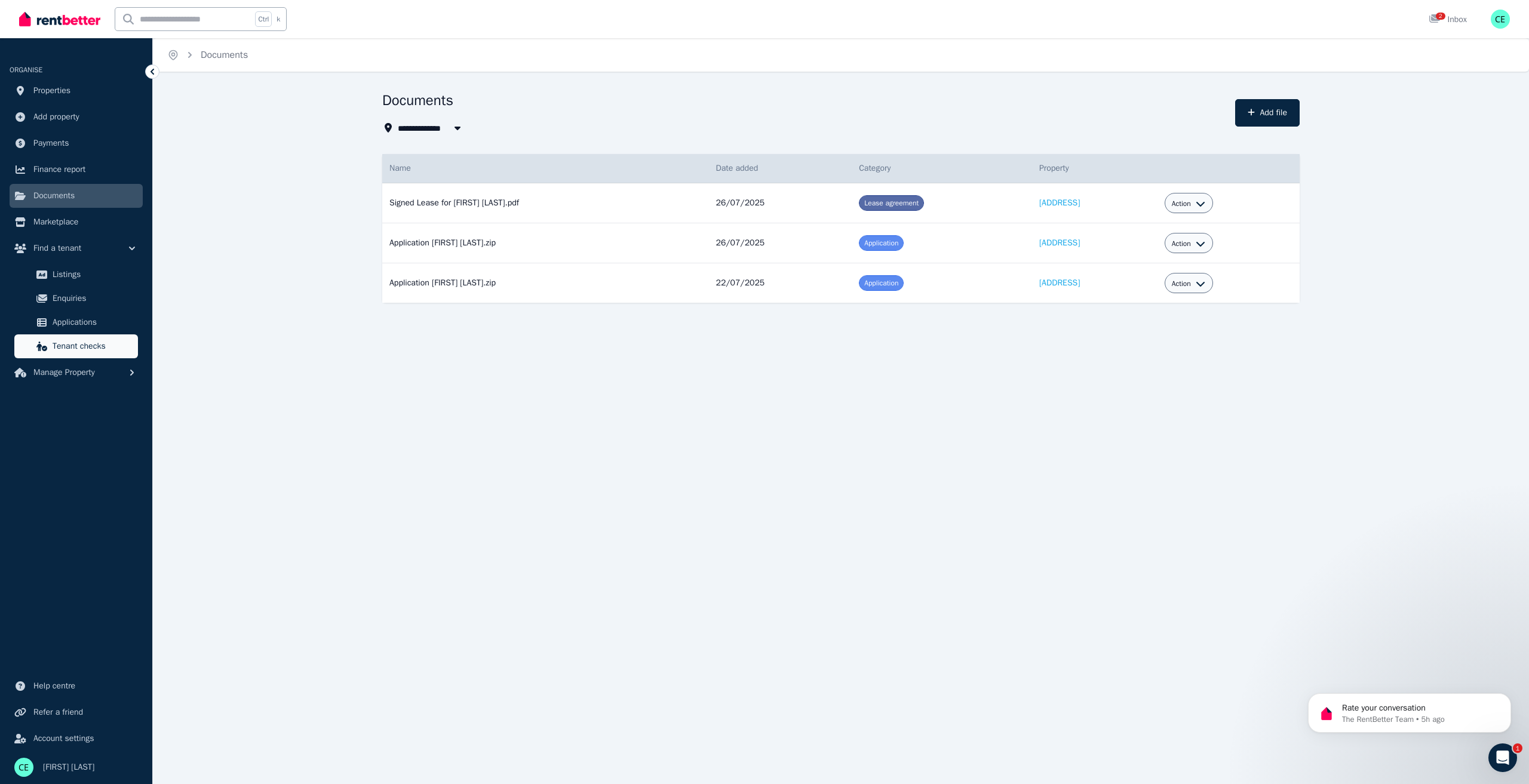 click on "Tenant checks" at bounding box center (93, 346) 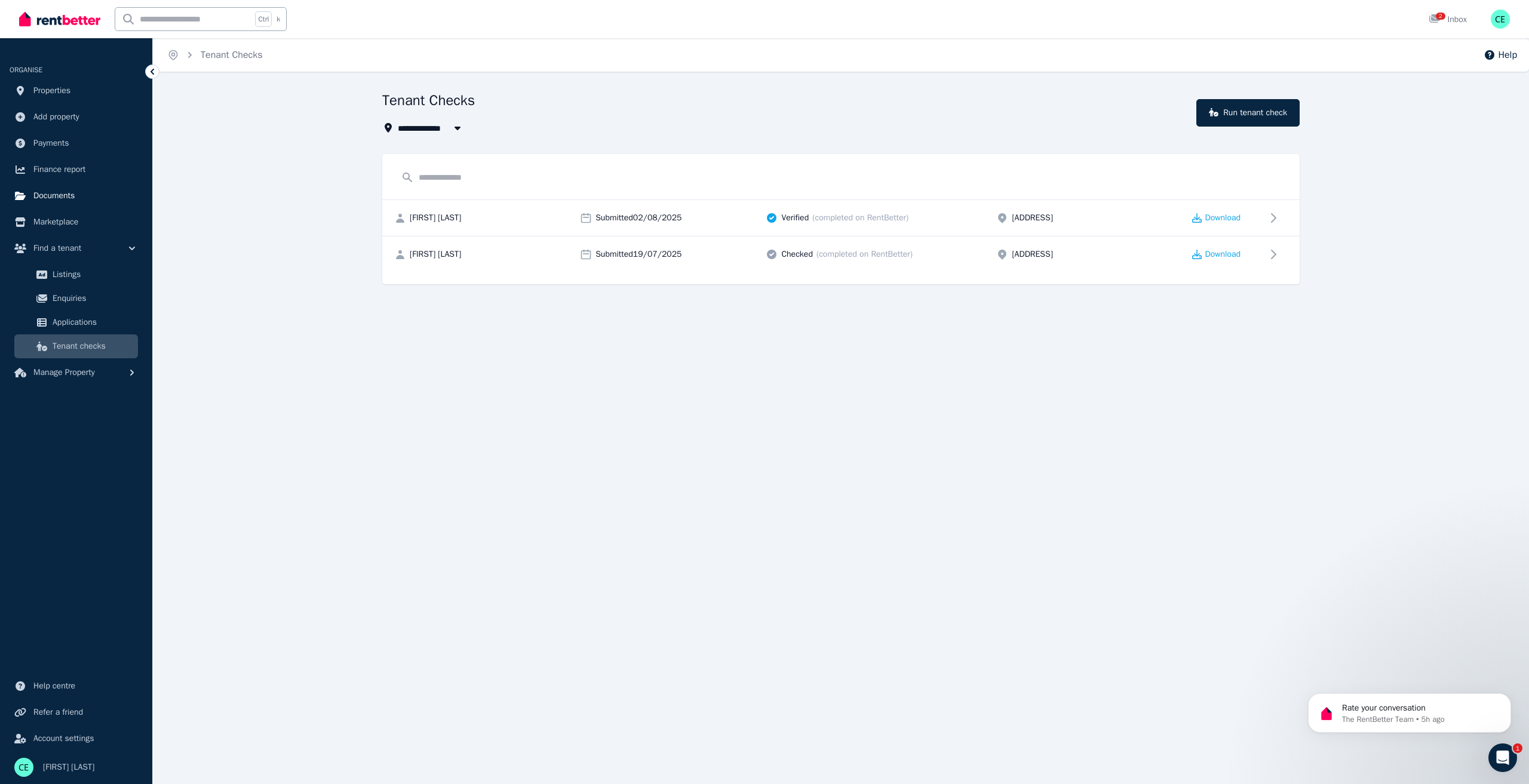 click on "Documents" at bounding box center [54, 196] 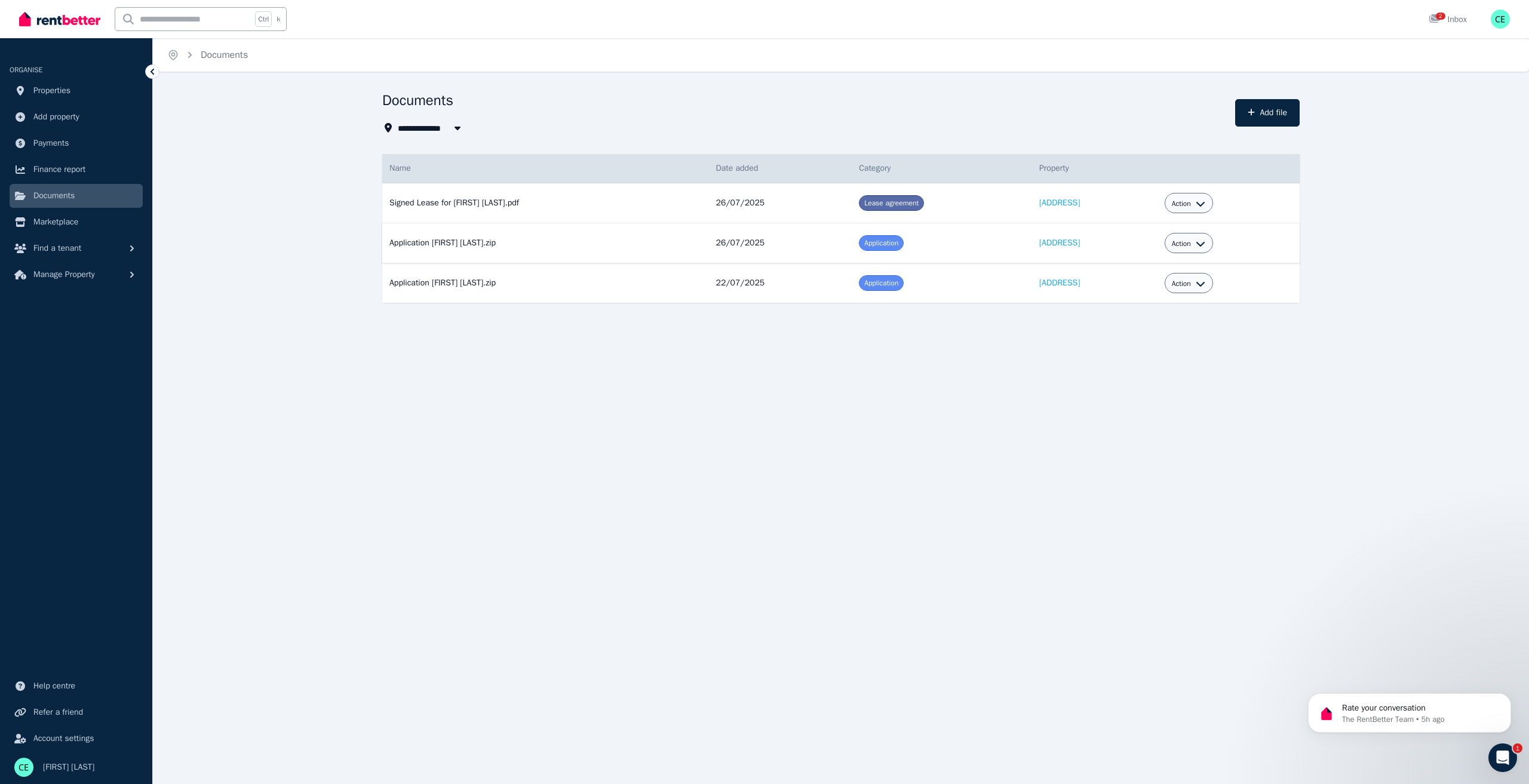 click 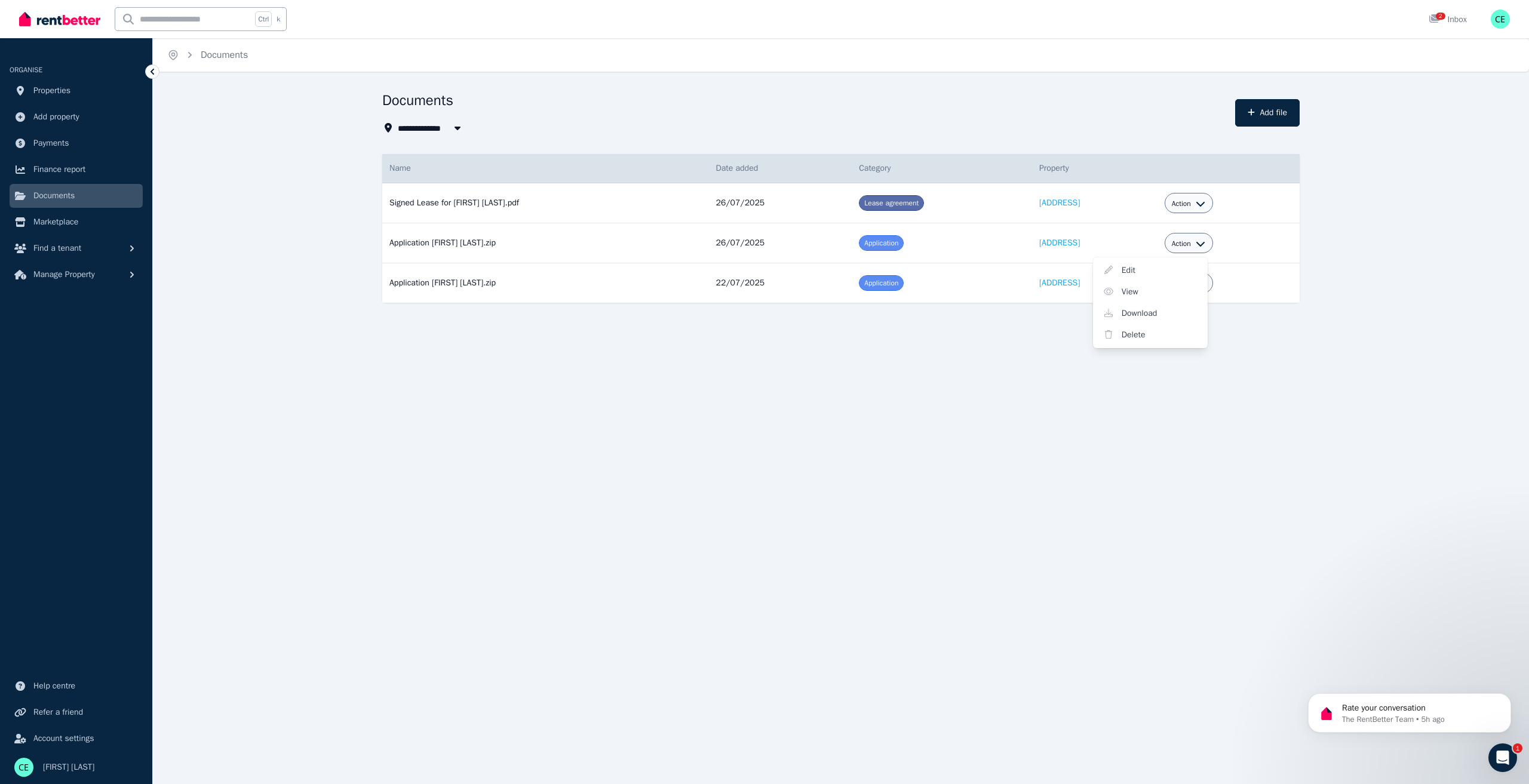 click on "**********" at bounding box center (764, 392) 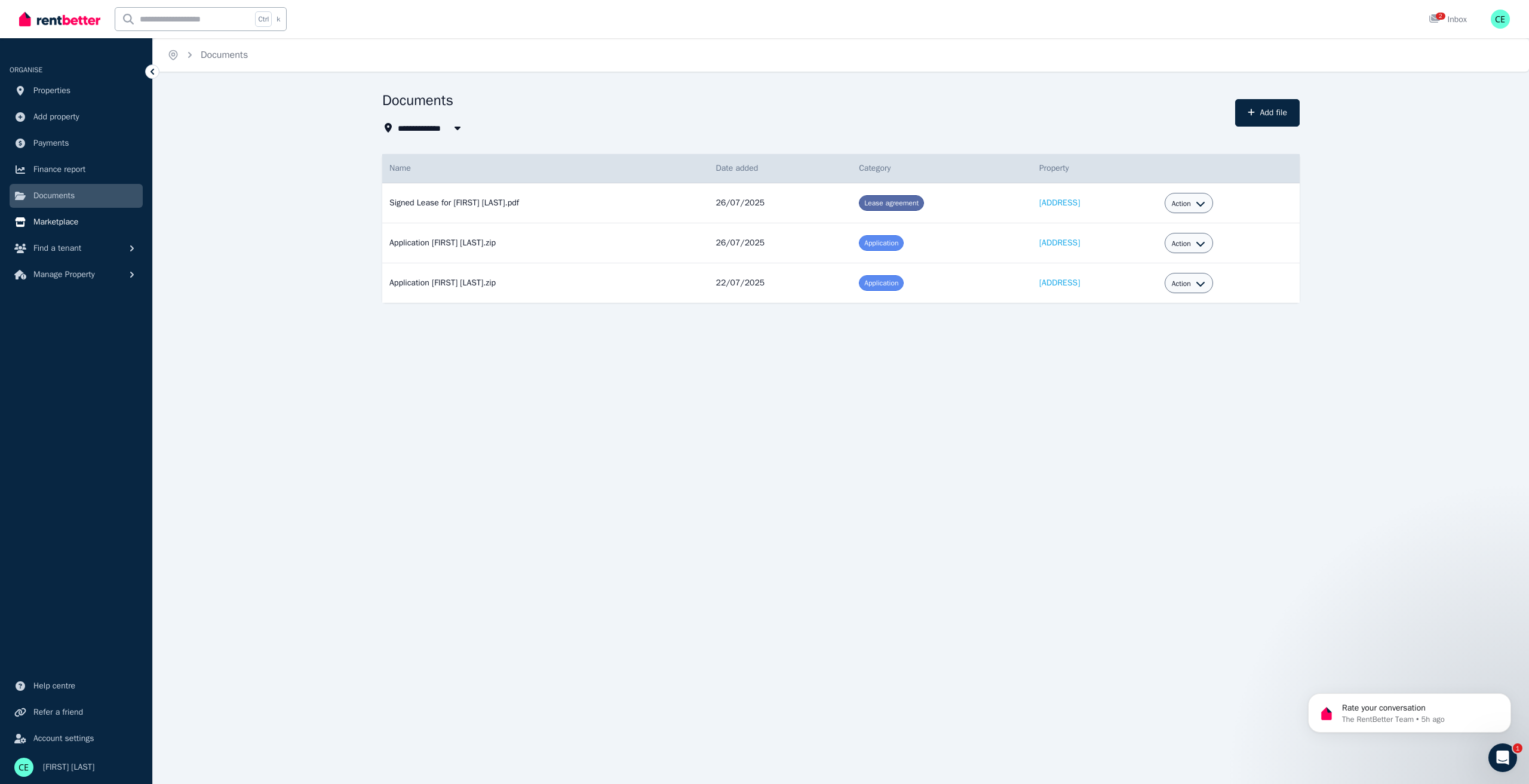 click on "Marketplace" at bounding box center (56, 222) 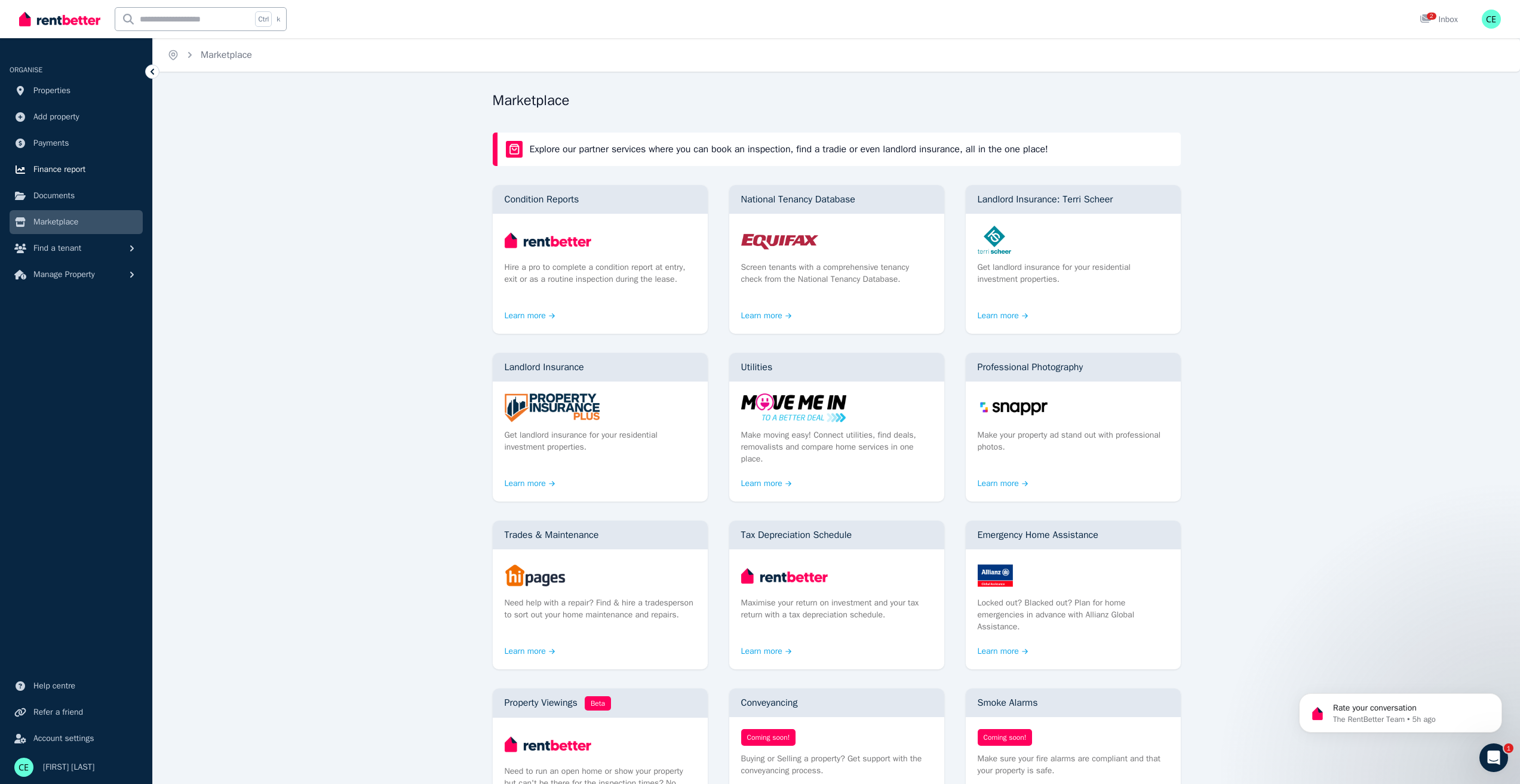 click on "Finance report" at bounding box center (59, 170) 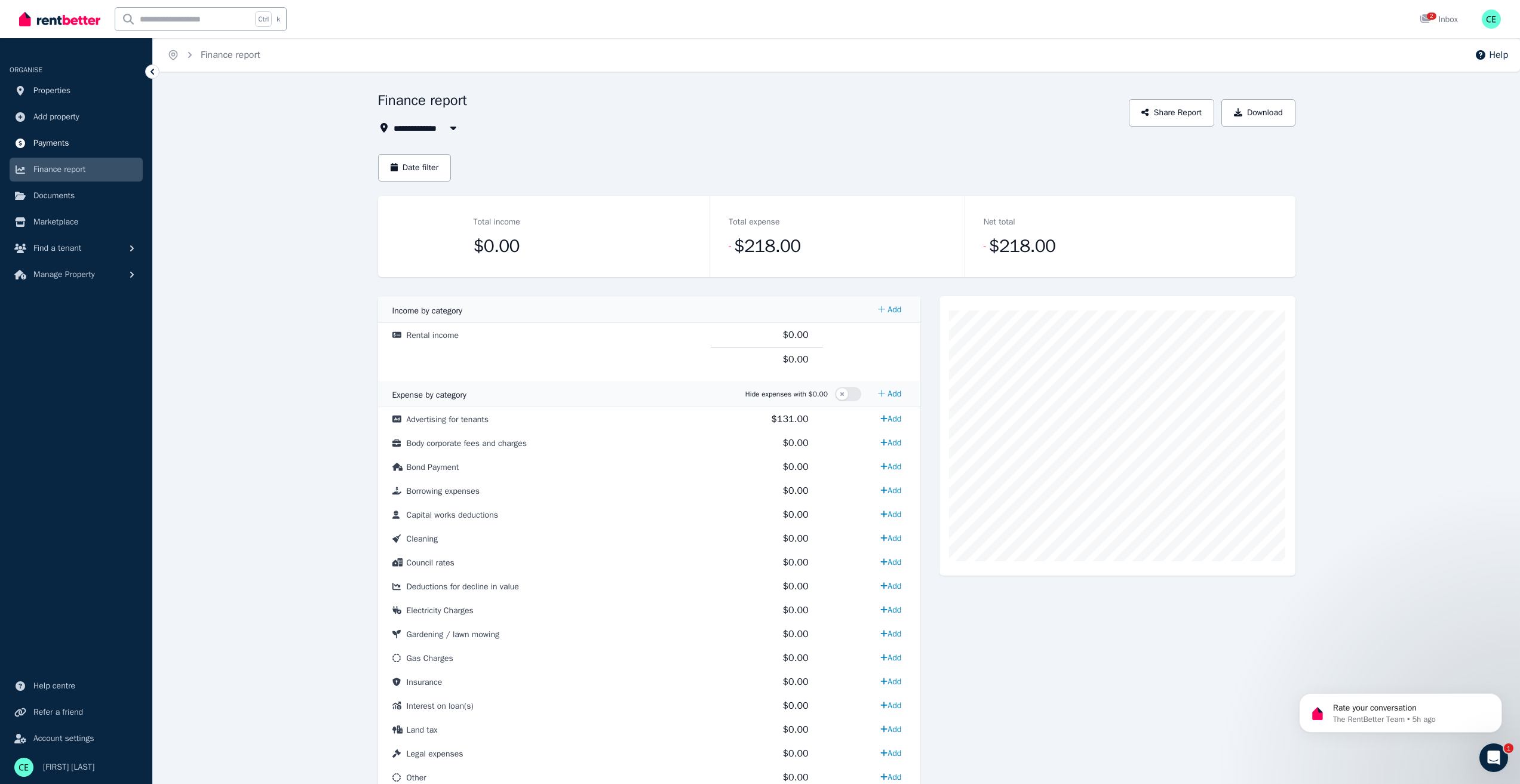 click on "Payments" at bounding box center [76, 143] 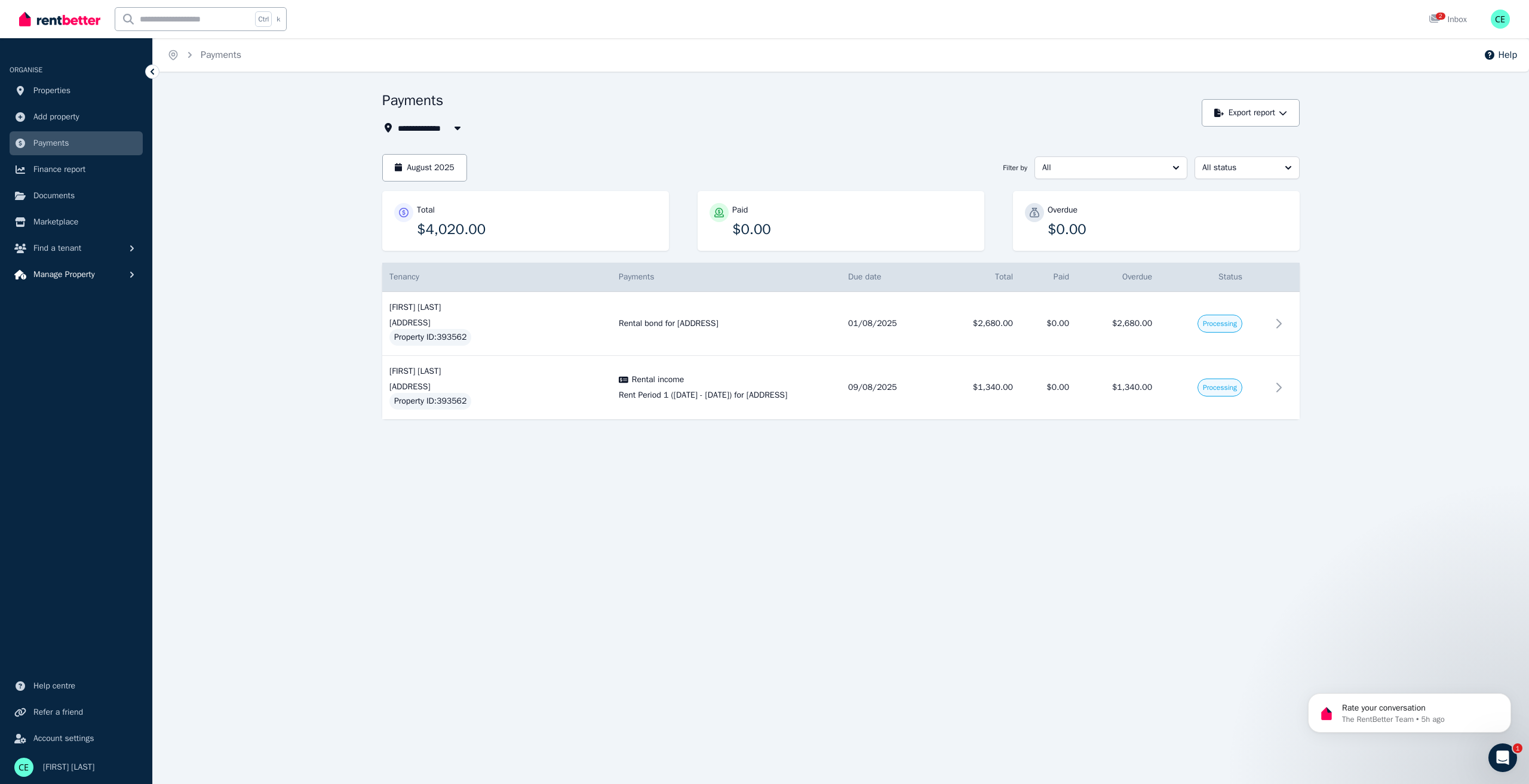 click 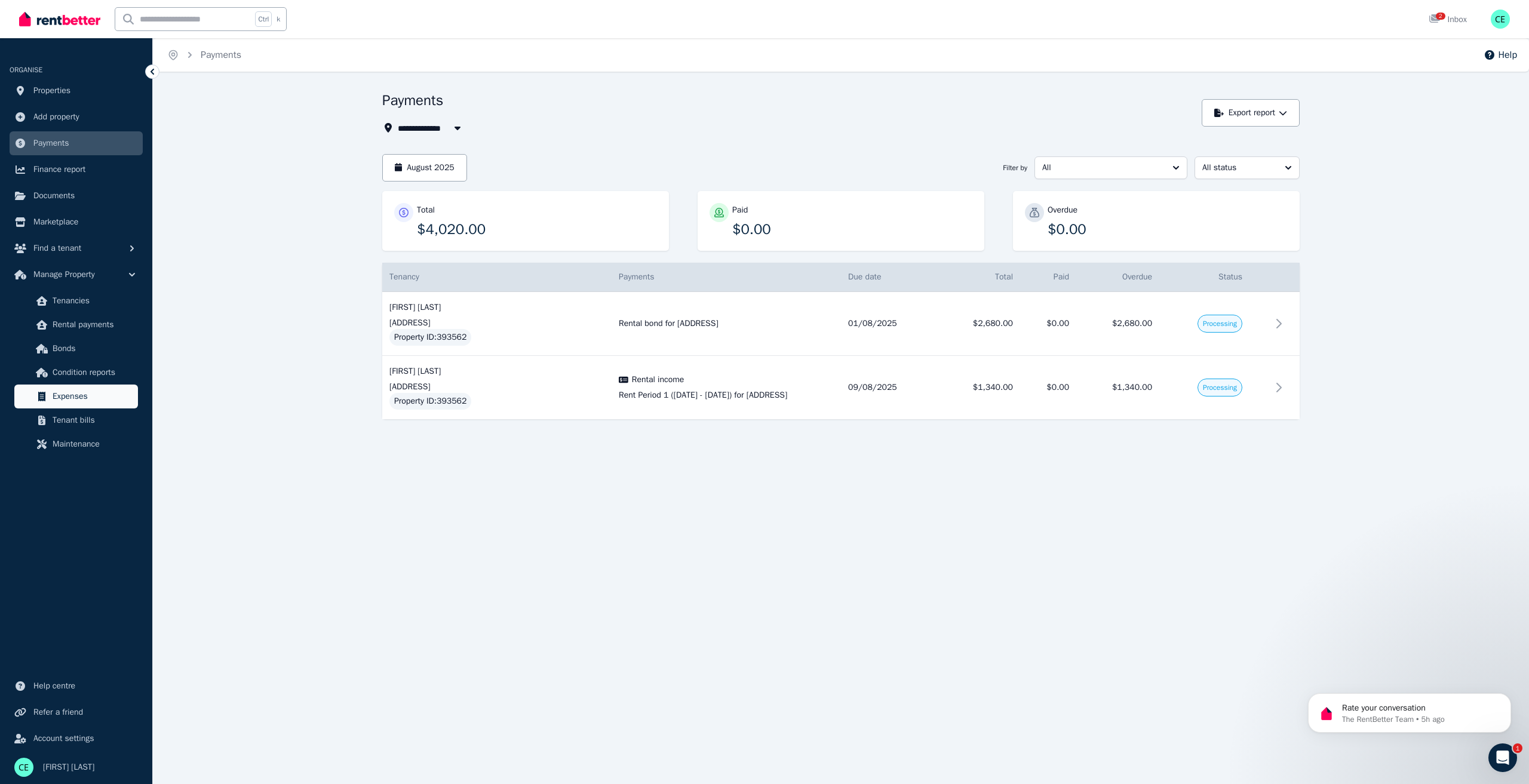 click on "Expenses" at bounding box center (93, 396) 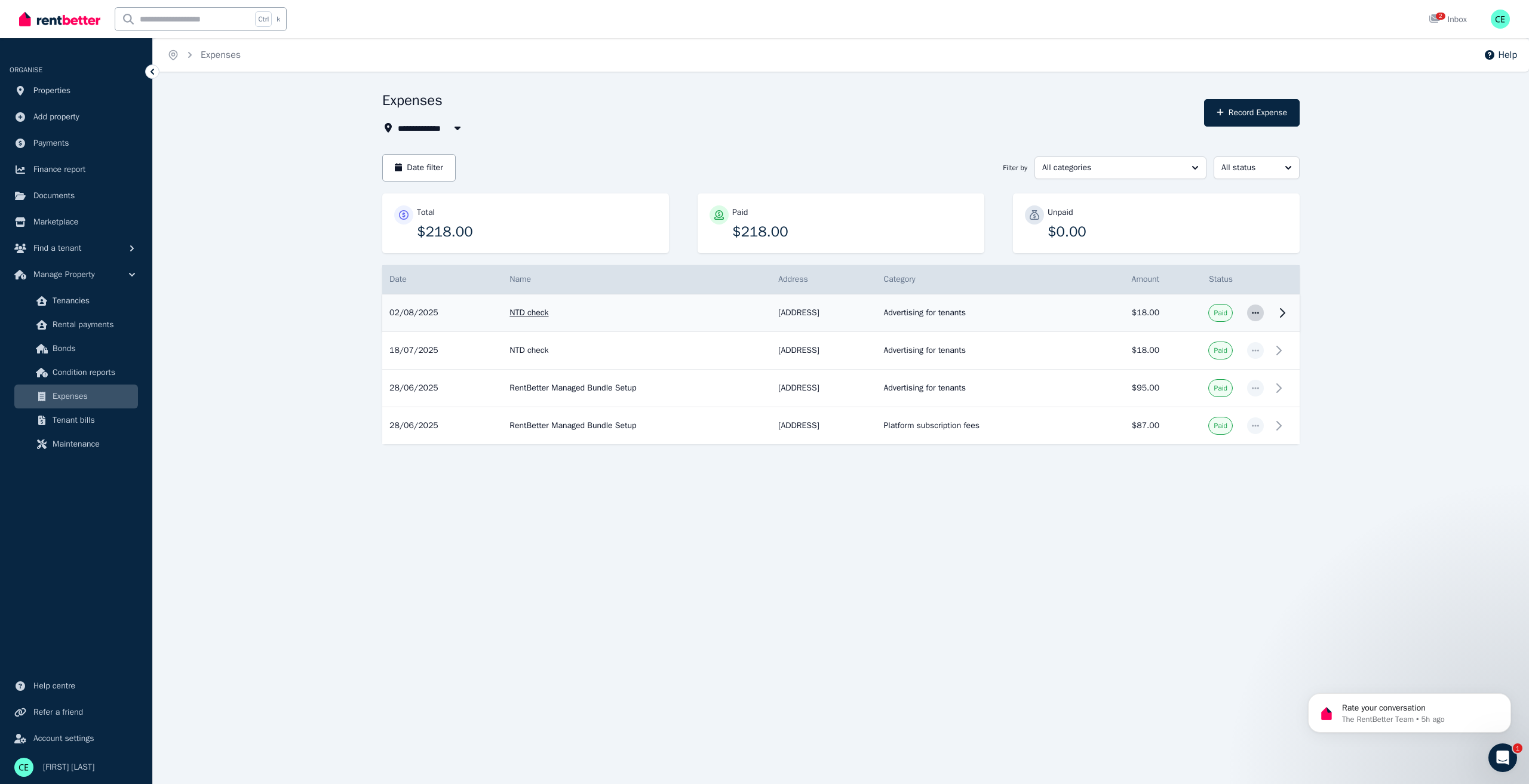 click at bounding box center (1255, 313) 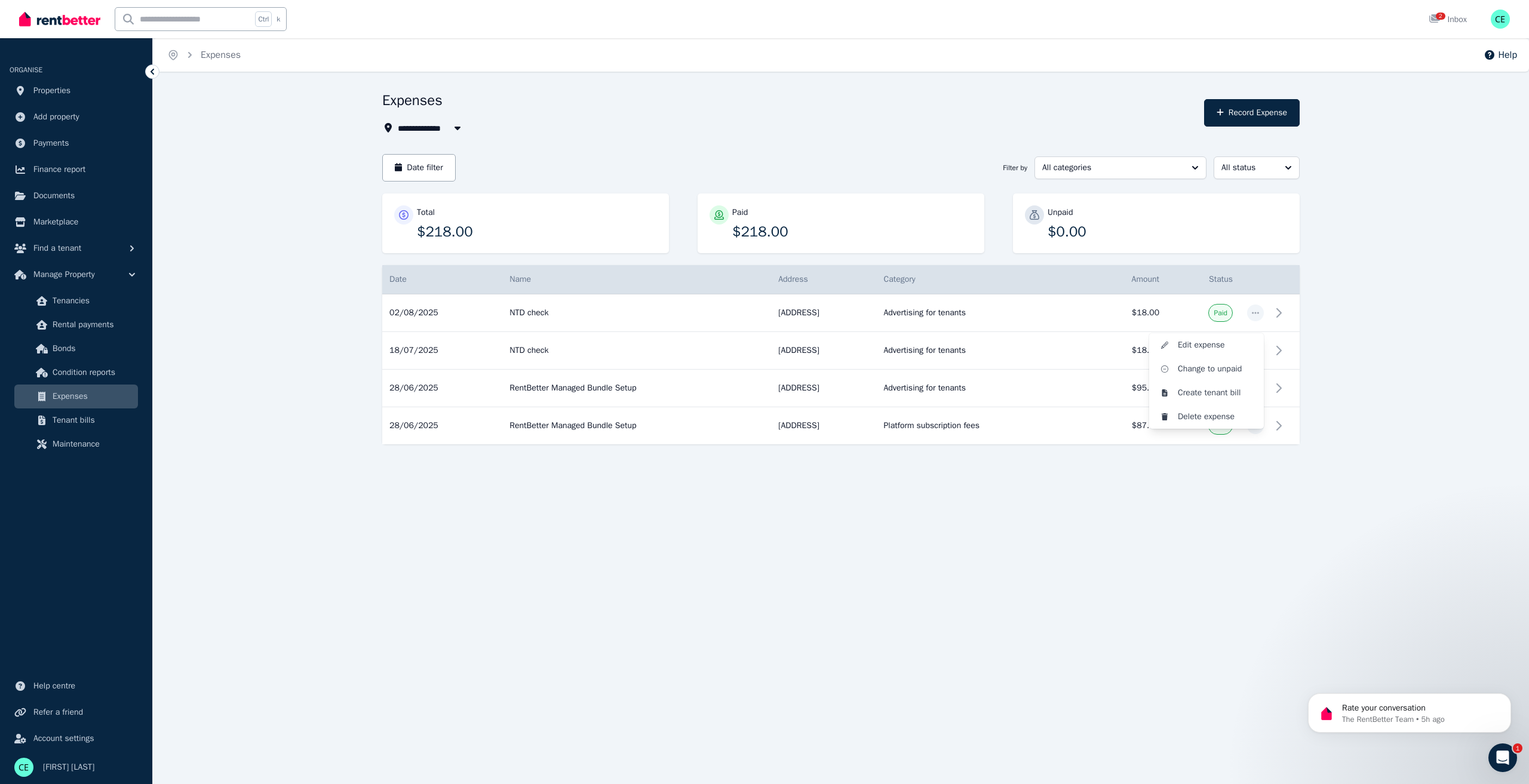 drag, startPoint x: 594, startPoint y: 485, endPoint x: 589, endPoint y: 468, distance: 17.720045 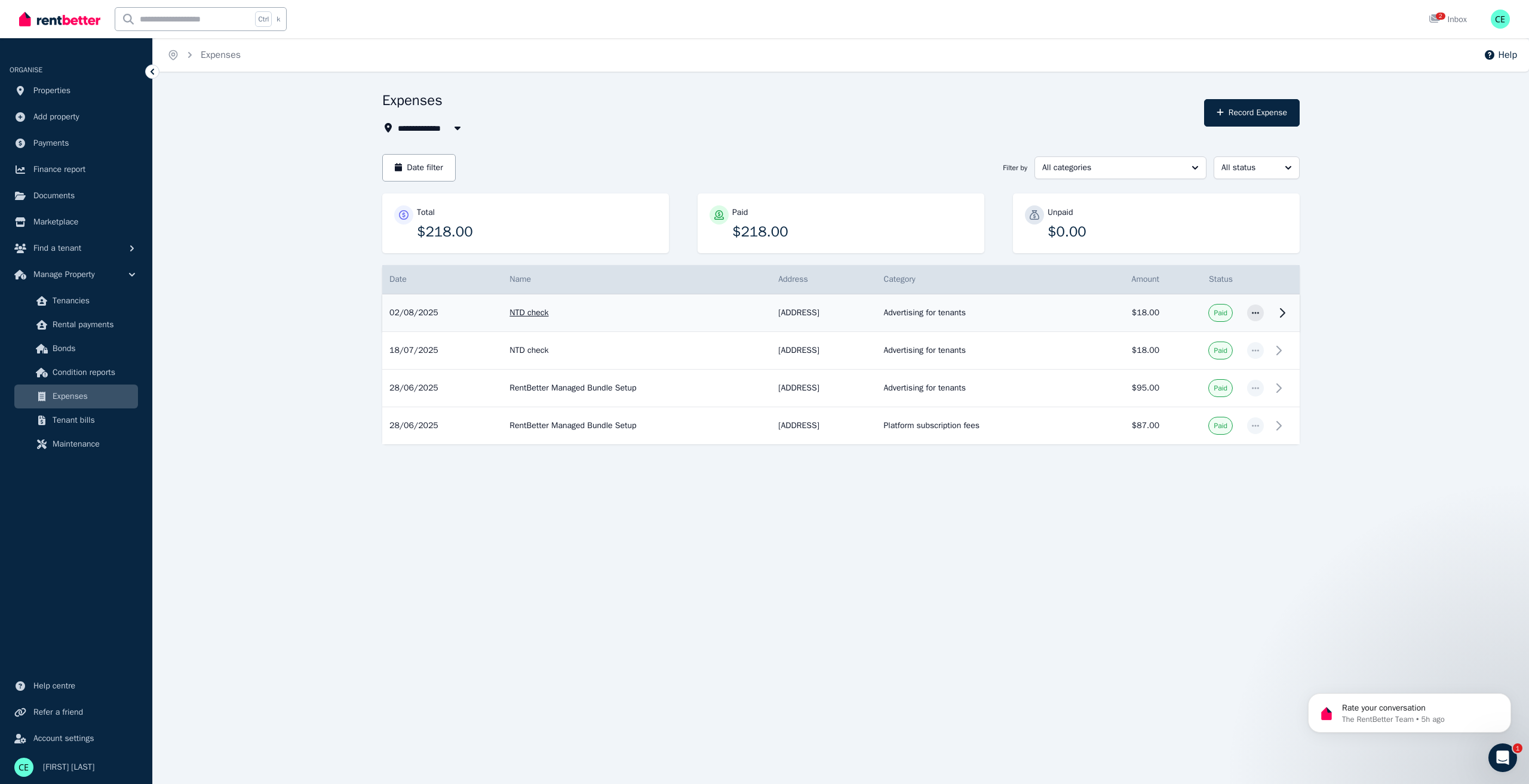 click 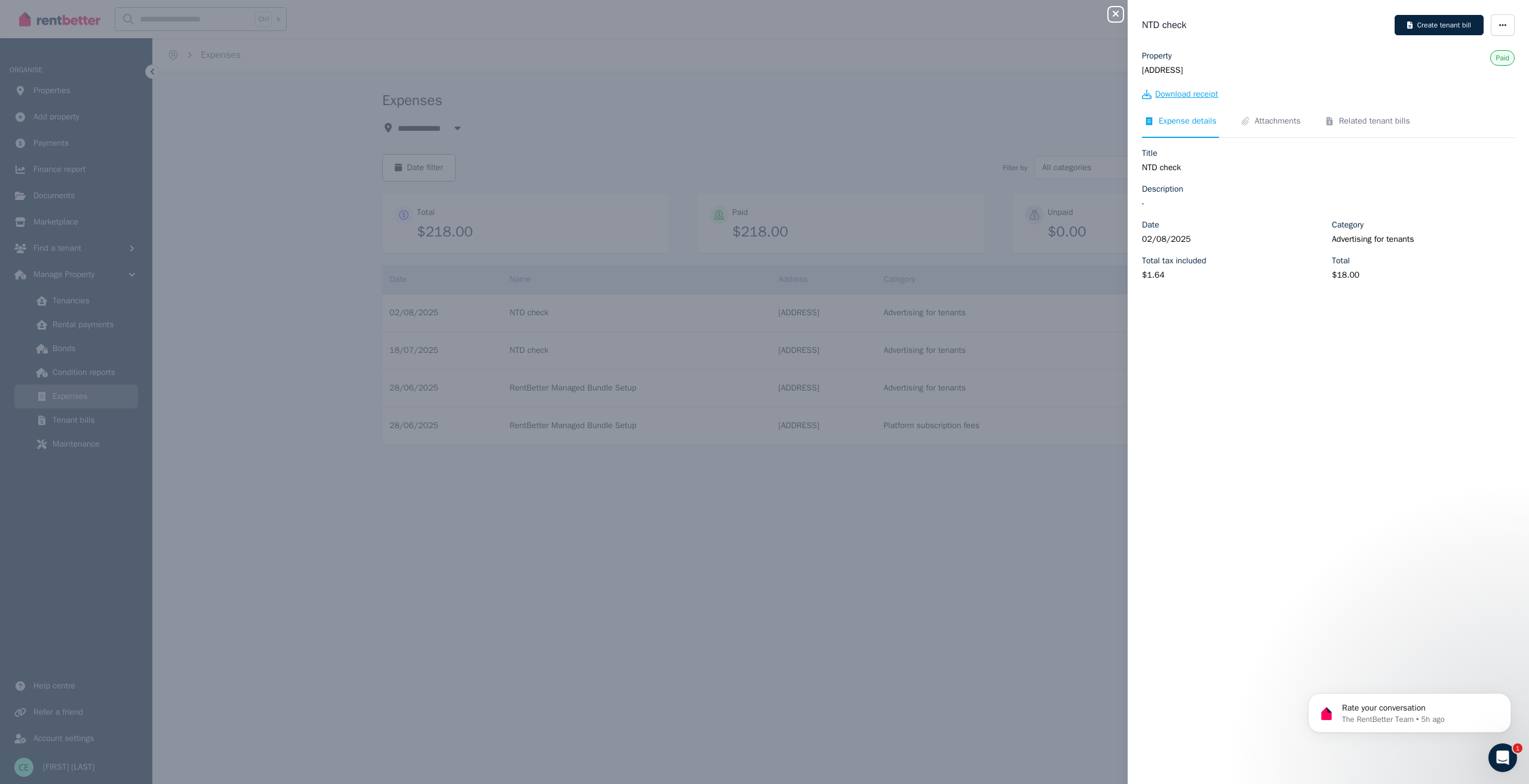 click on "Download receipt" at bounding box center [1186, 94] 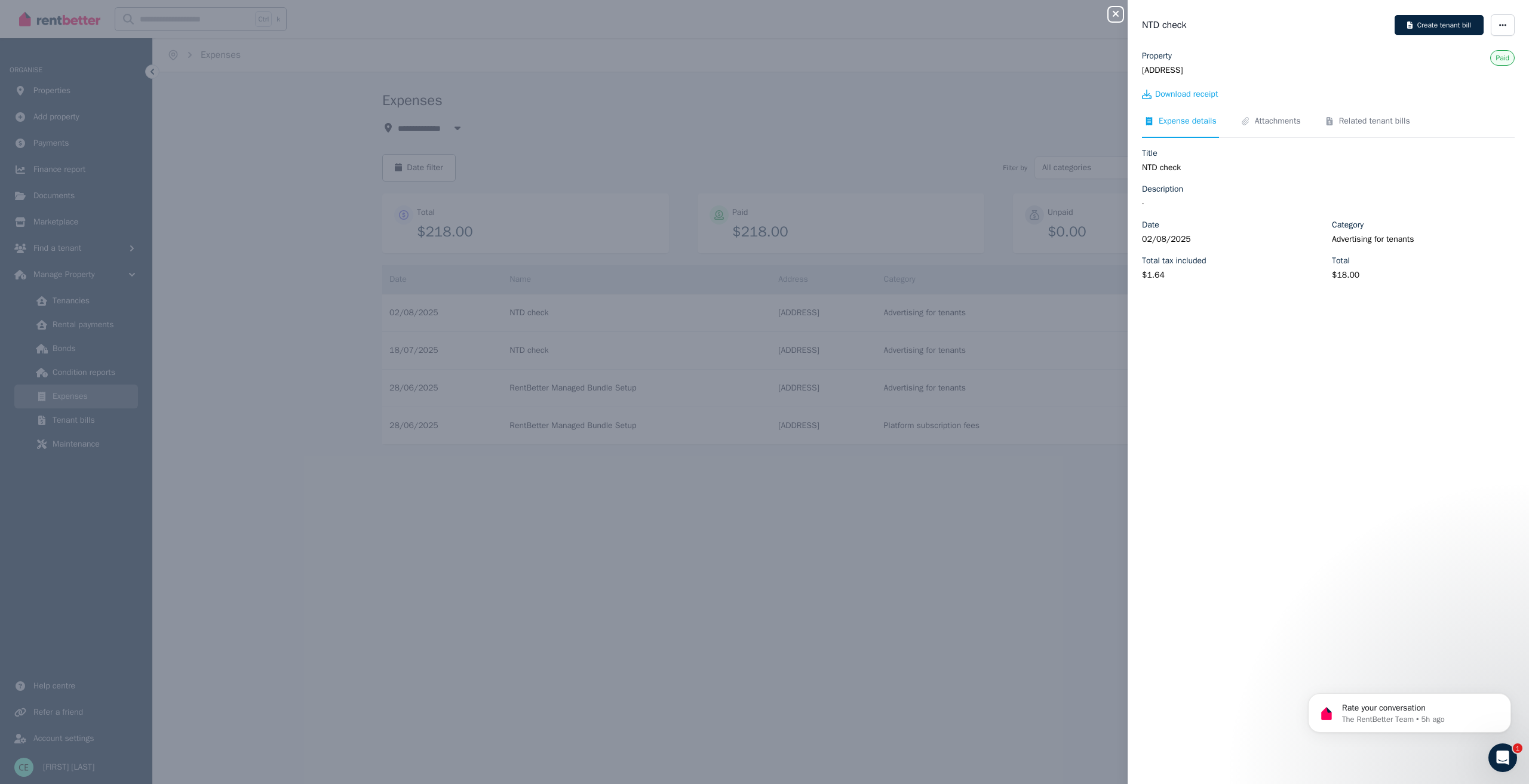 click on "Property [ADDRESS] Paid Download receipt Expense details Attachments Related tenant bills Title NTD check Description - Date 02/08/2025 Category Advertising for tenants Total tax included $1.64 Total $18.00" at bounding box center (1328, 410) 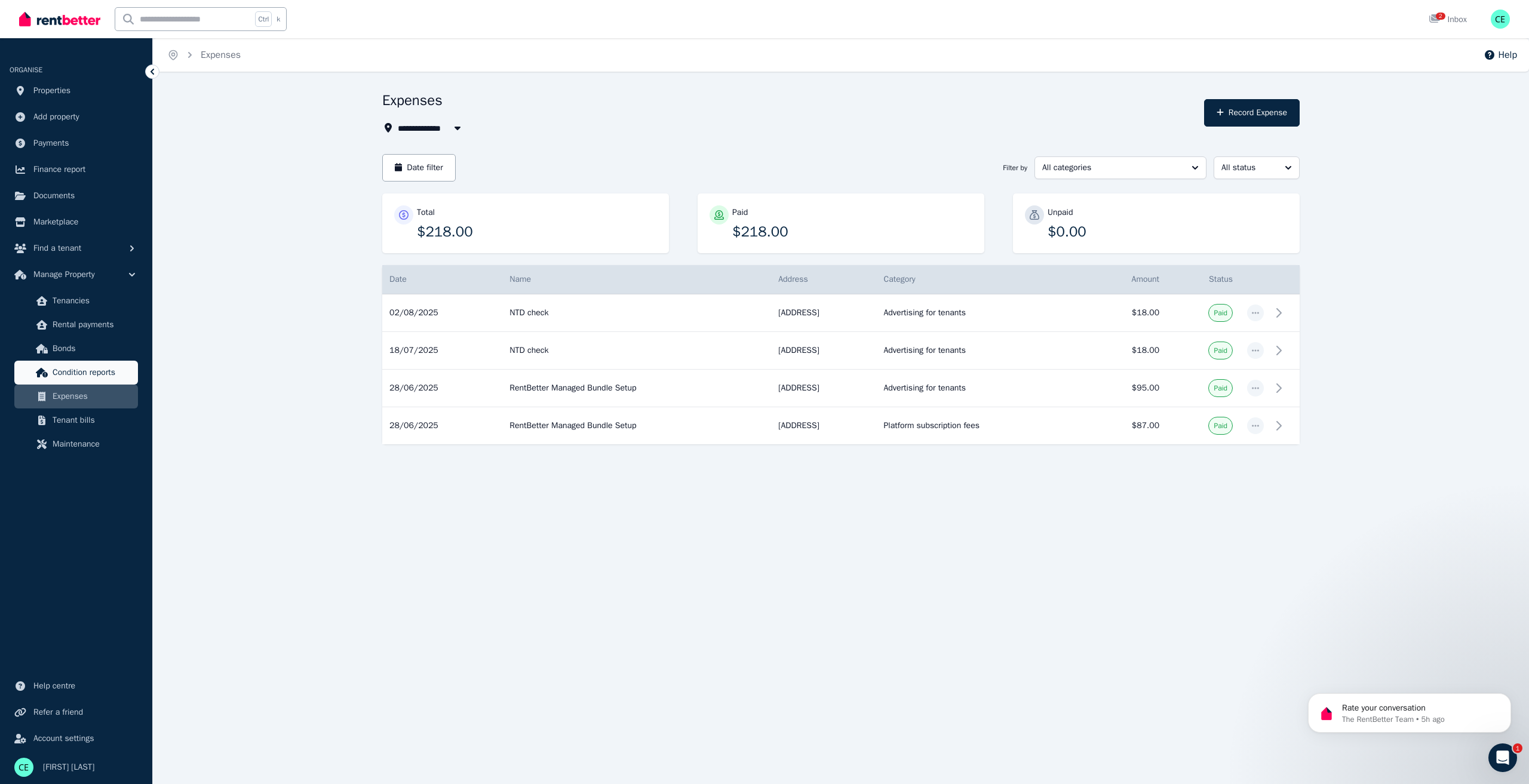 click on "Condition reports" at bounding box center (93, 373) 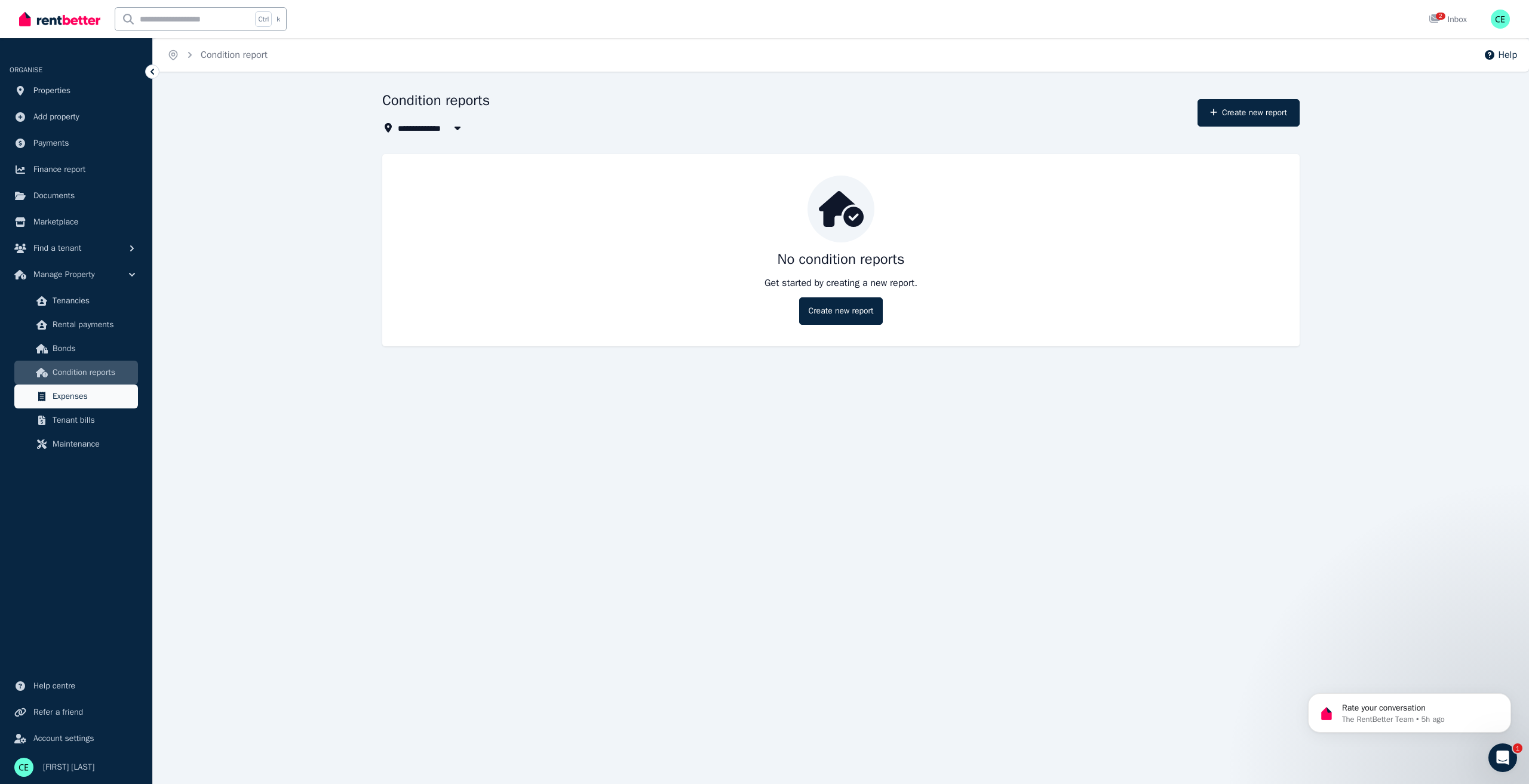 click on "Expenses" at bounding box center (93, 396) 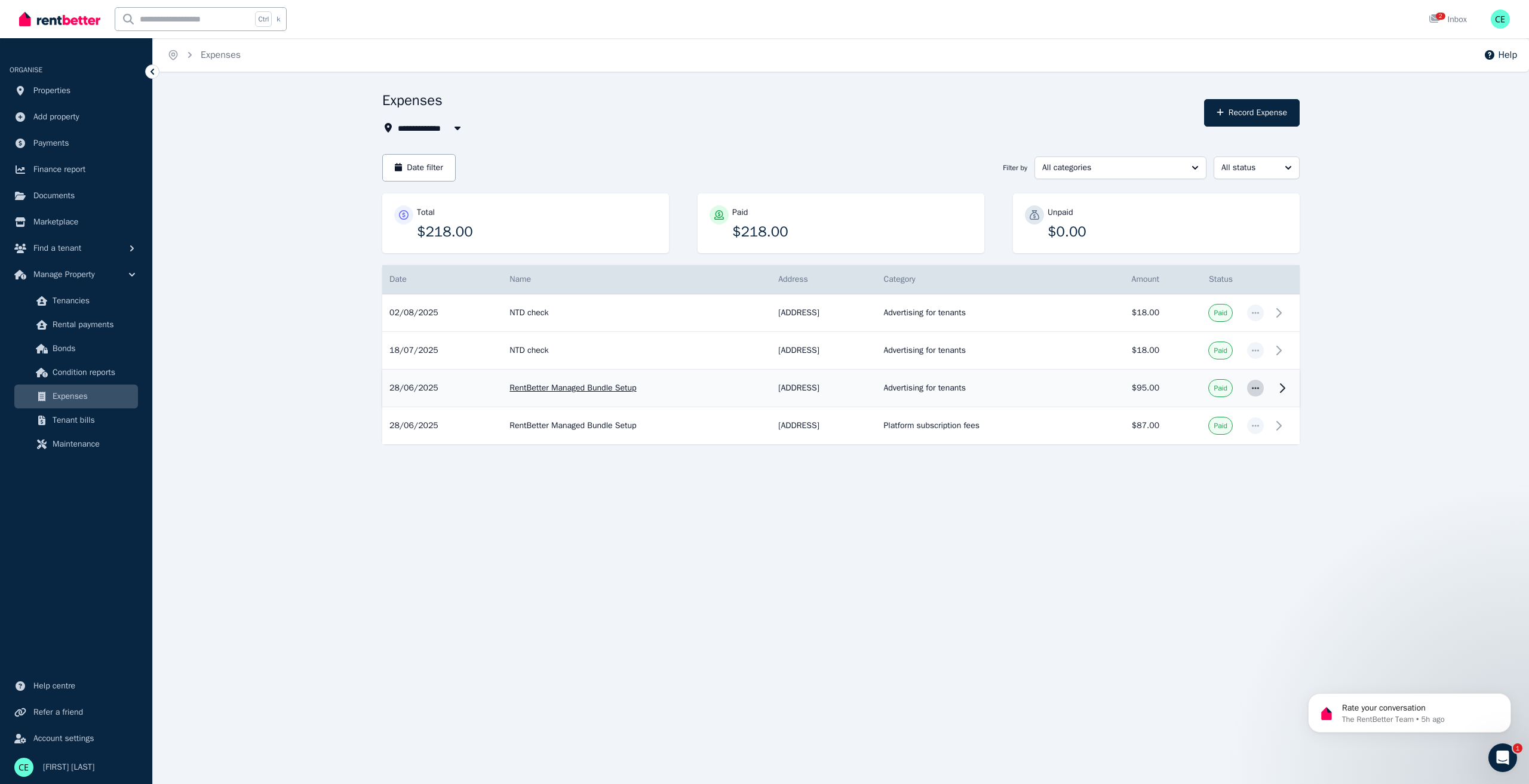 click 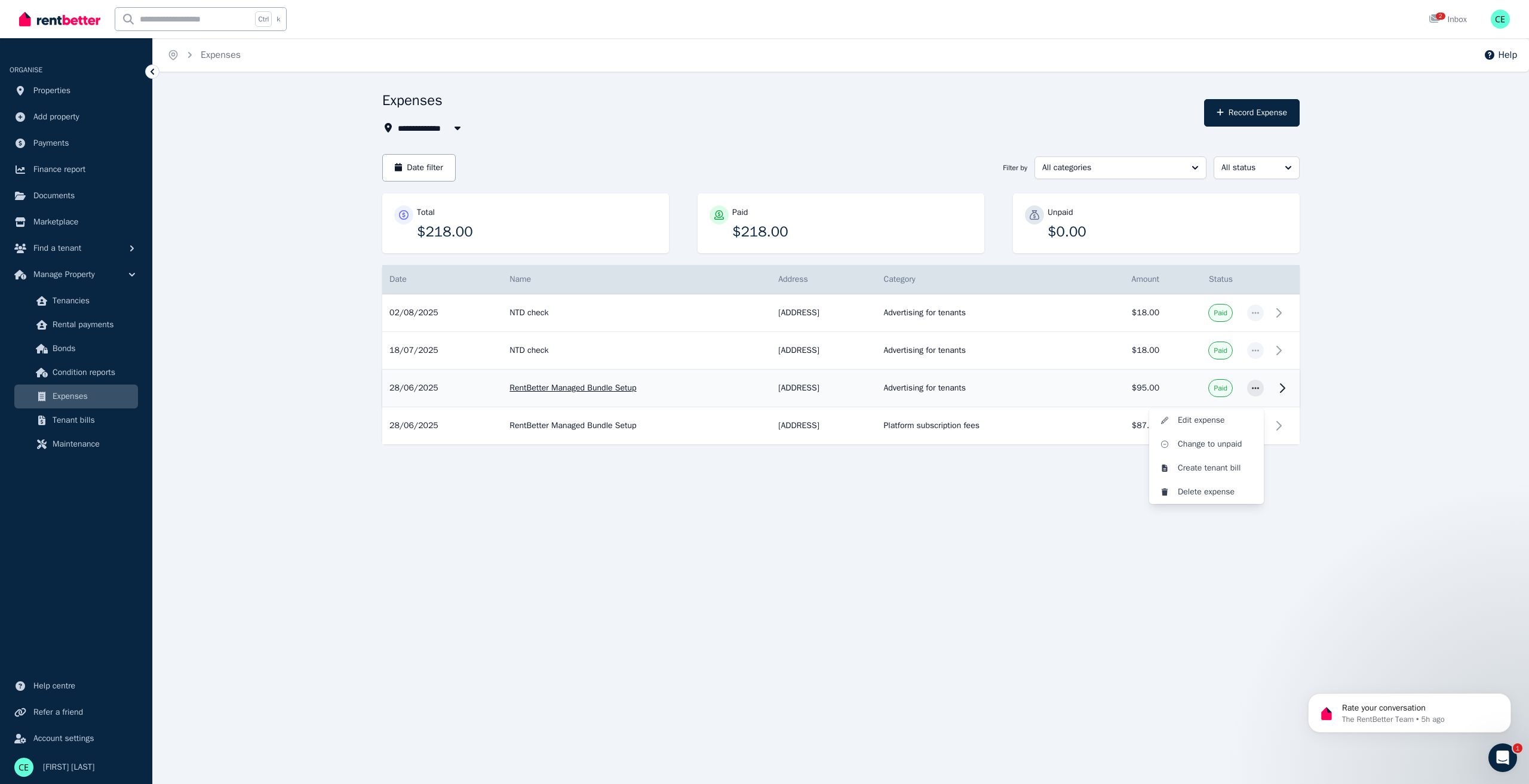 drag, startPoint x: 1052, startPoint y: 464, endPoint x: 702, endPoint y: 405, distance: 354.93802 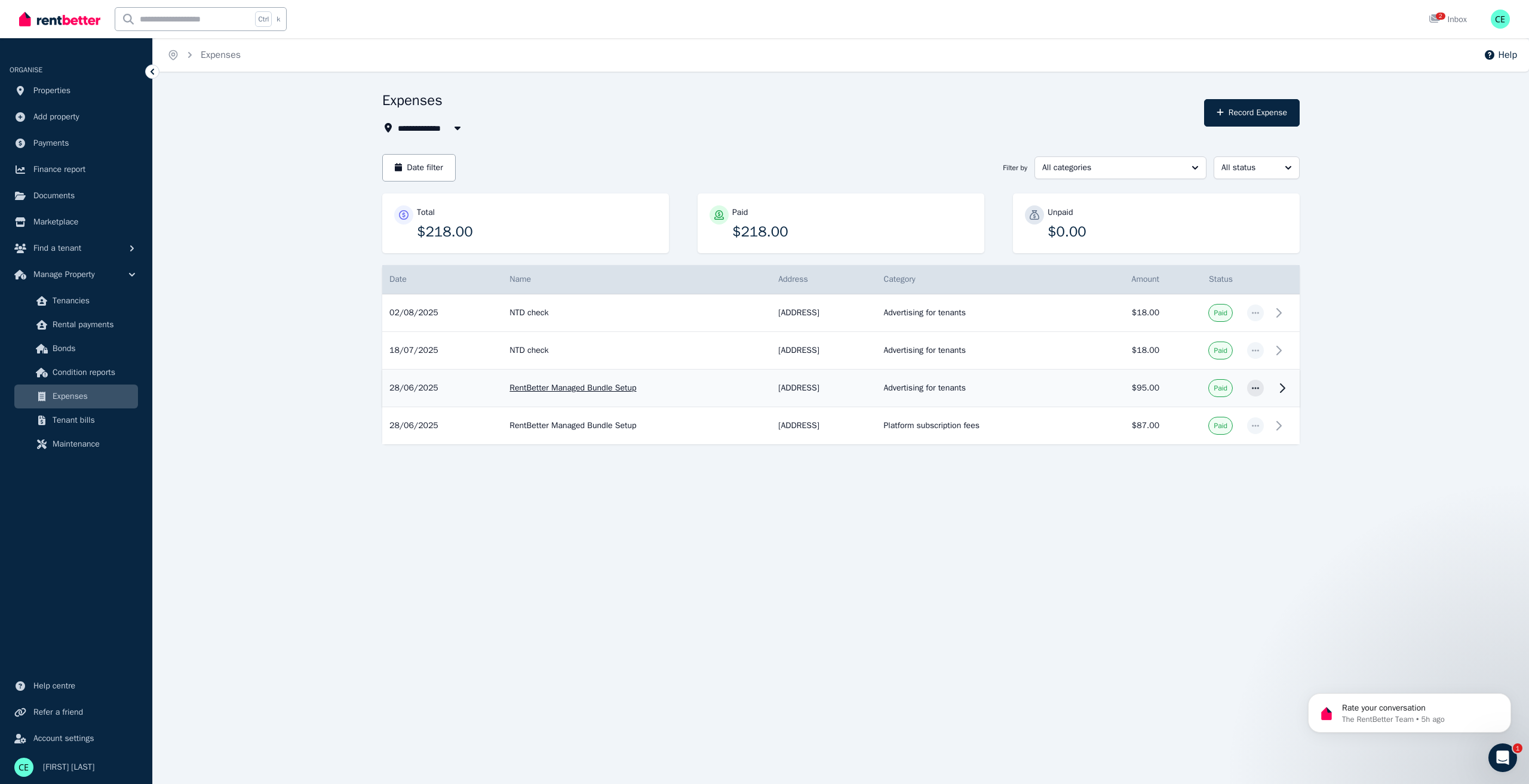 click on "RentBetter Managed Bundle Setup" at bounding box center [637, 388] 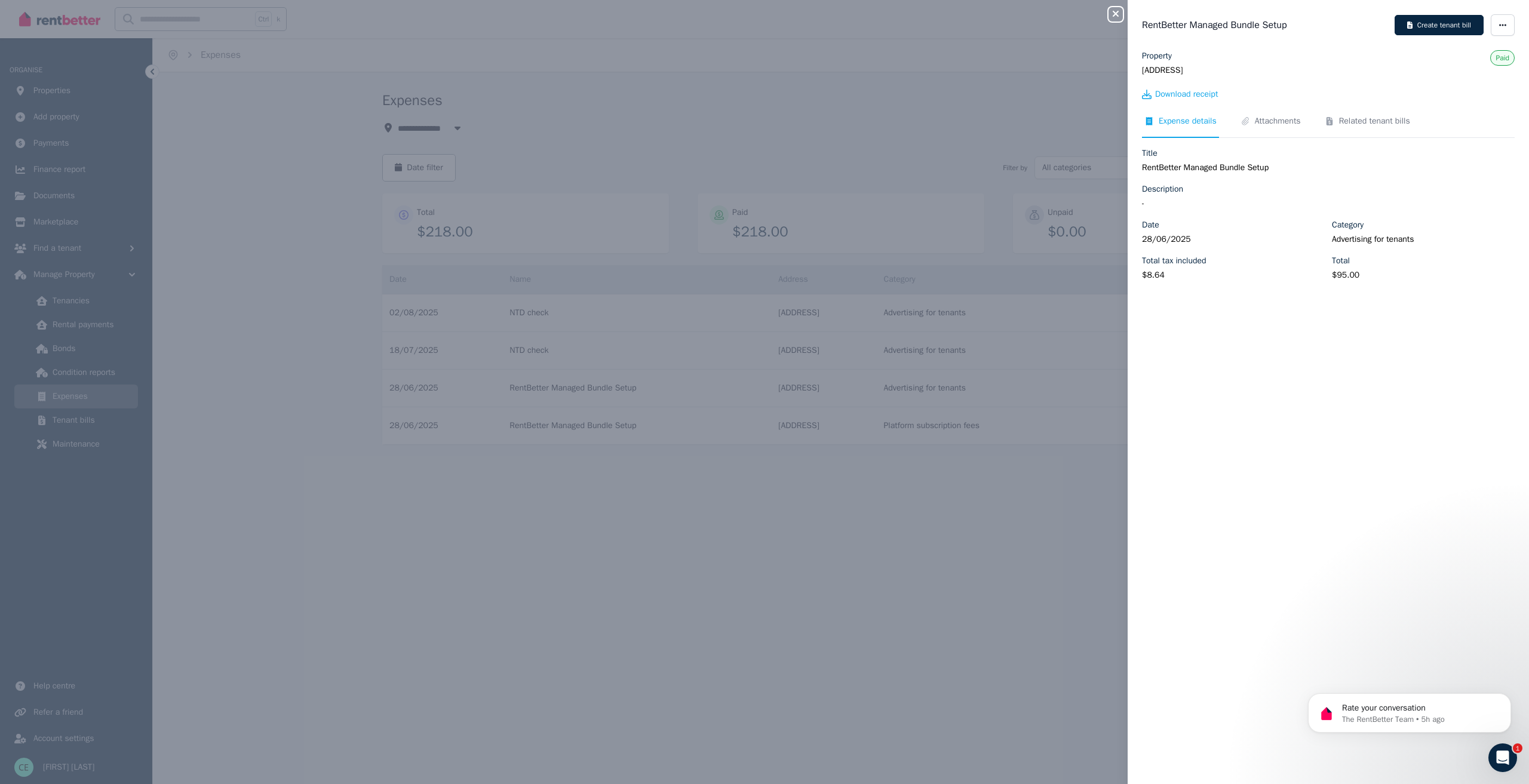 click on "Close panel RentBetter Managed Bundle Setup Create tenant bill Property [ADDRESS] Paid Download receipt Expense details Attachments Related tenant bills Title RentBetter Managed Bundle Setup Description - Date 28/06/2025 Category Advertising for tenants Total tax included $8.64 Total $95.00" at bounding box center [764, 392] 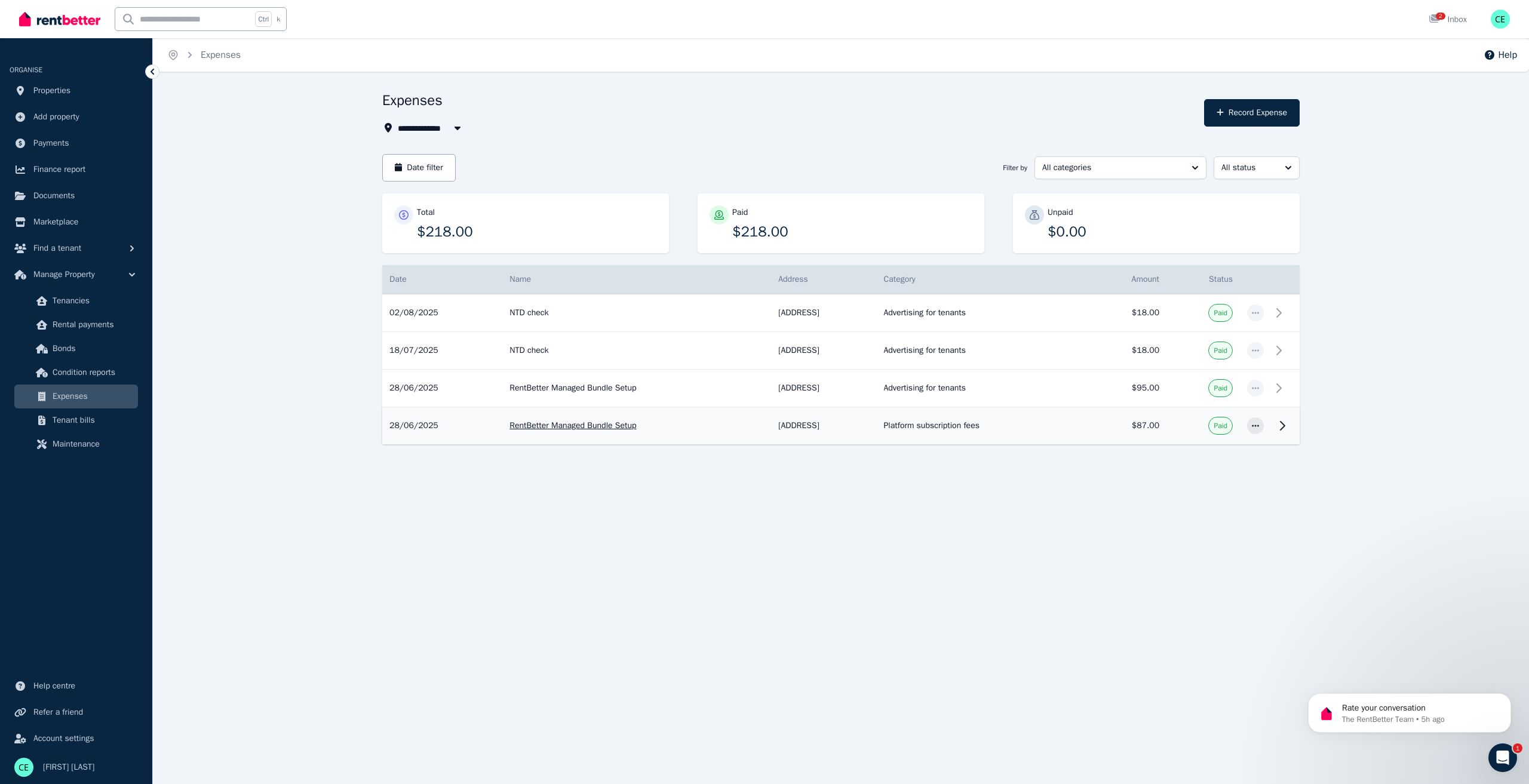 click on "RentBetter Managed Bundle Setup" at bounding box center [637, 426] 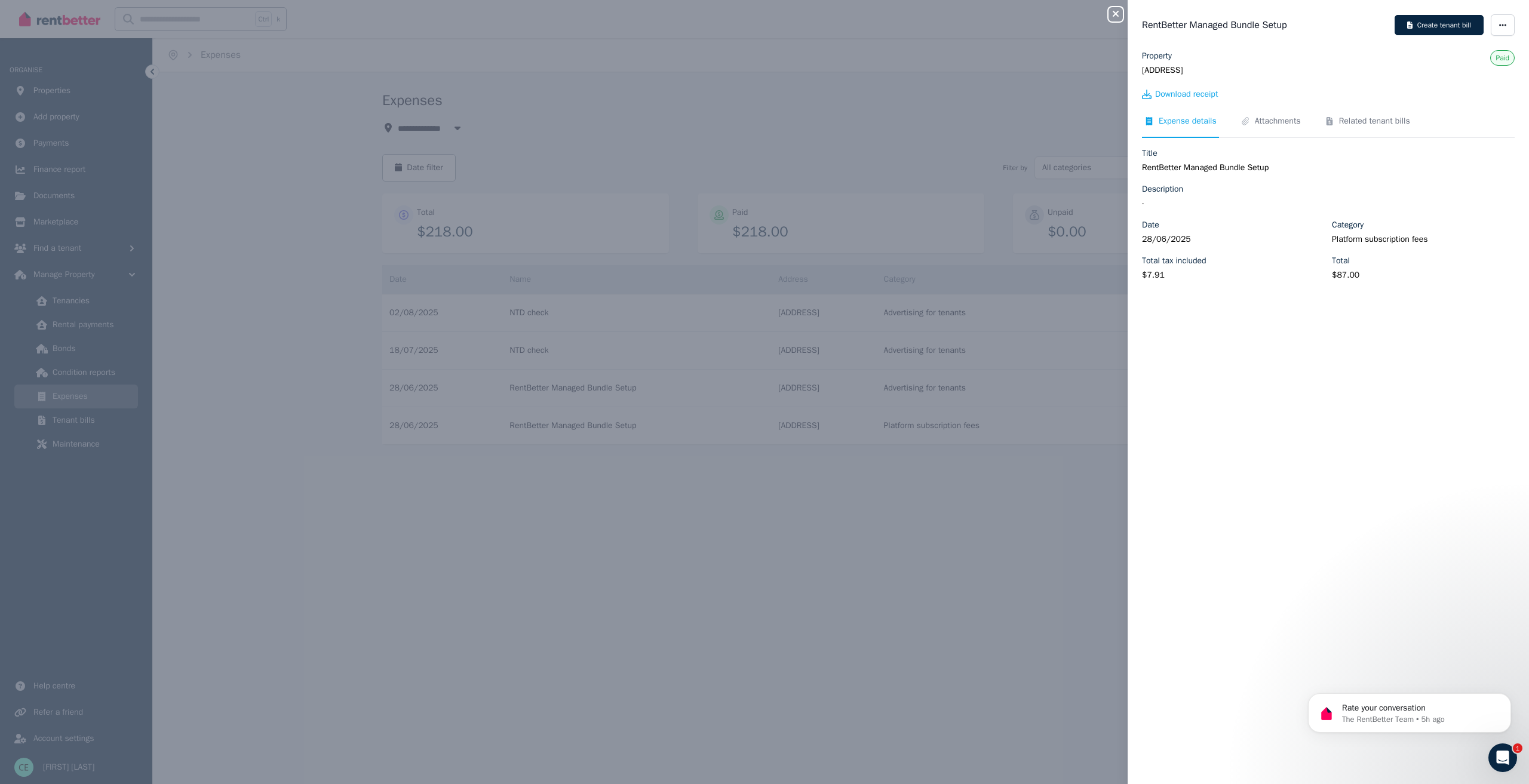 click on "Close panel RentBetter Managed Bundle Setup Create tenant bill Property [ADDRESS] Paid Download receipt Expense details Attachments Related tenant bills Title RentBetter Managed Bundle Setup Description - Date 28/06/2025 Category Platform subscription fees Total tax included $7.91 Total $87.00" at bounding box center (764, 392) 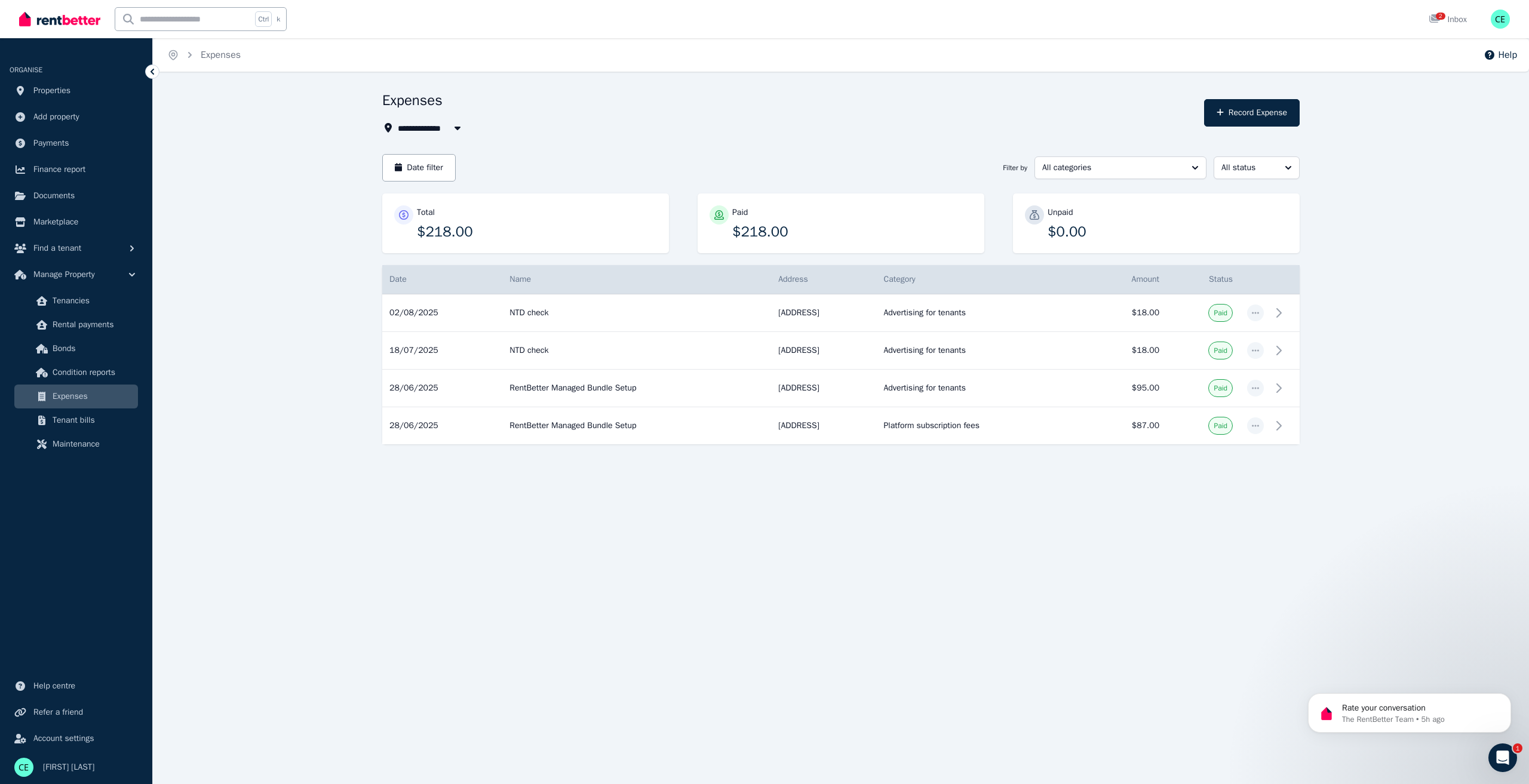 drag, startPoint x: 747, startPoint y: 598, endPoint x: 726, endPoint y: 554, distance: 48.75449 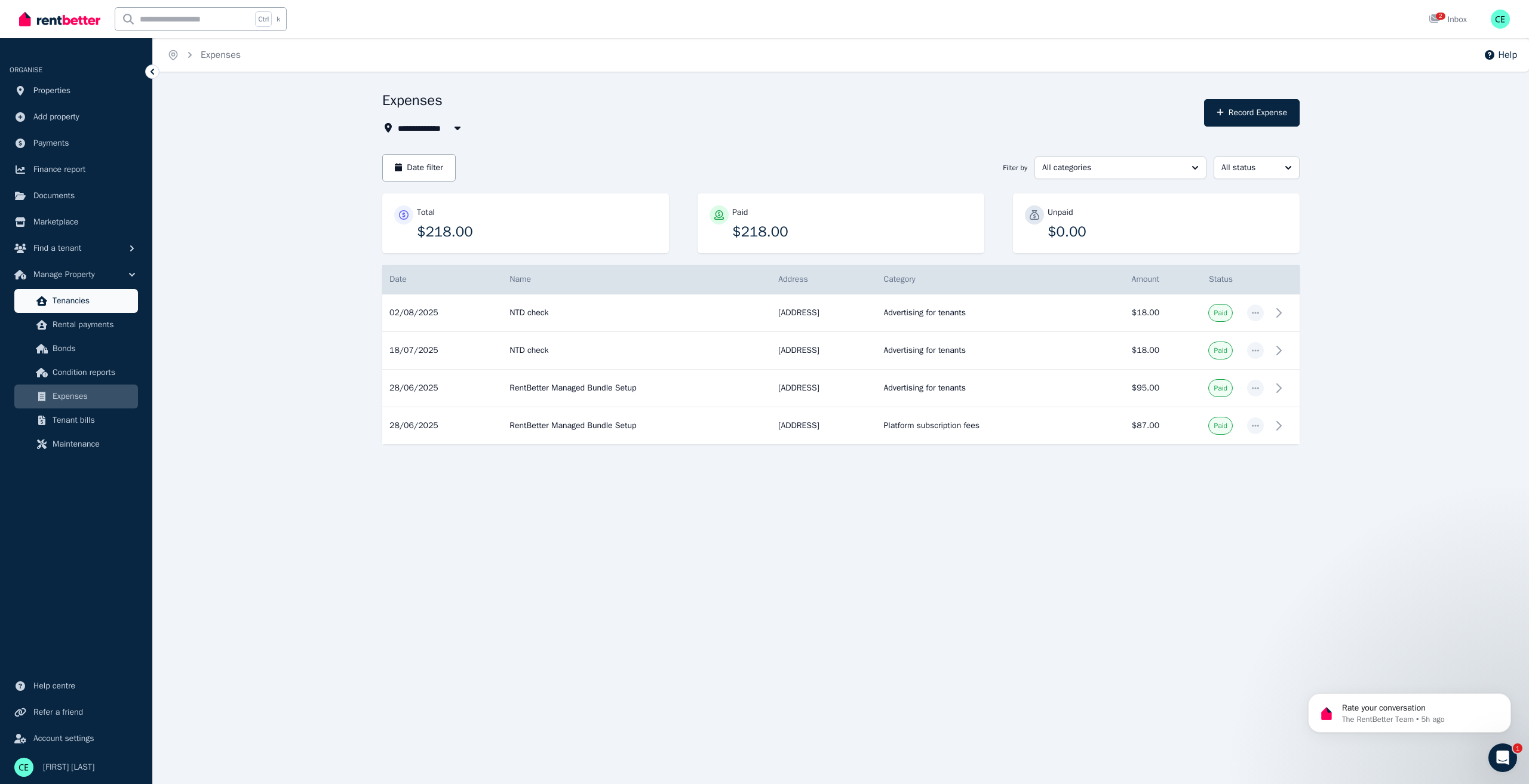 click on "Tenancies" at bounding box center (93, 301) 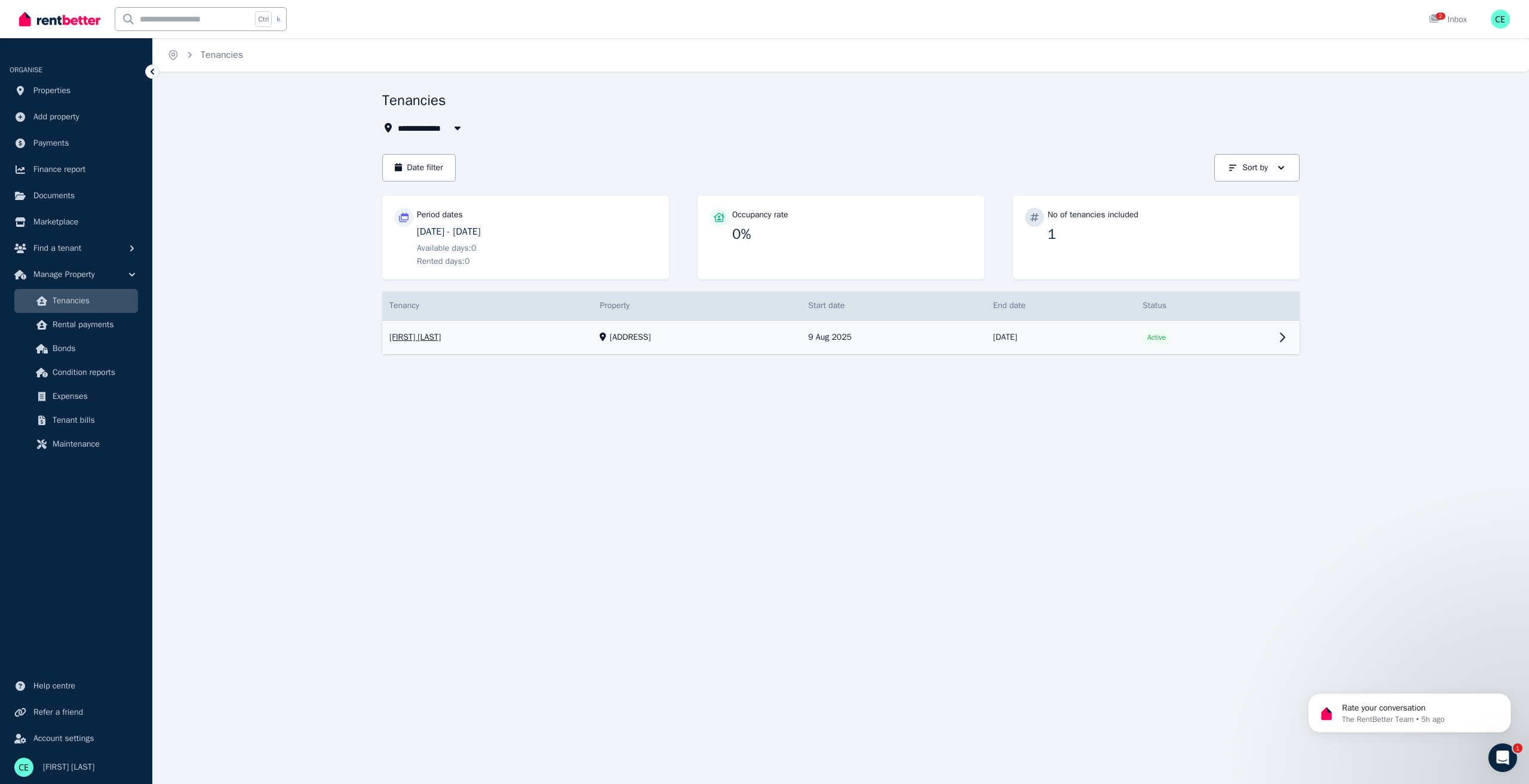 click on "View property details" at bounding box center [841, 337] 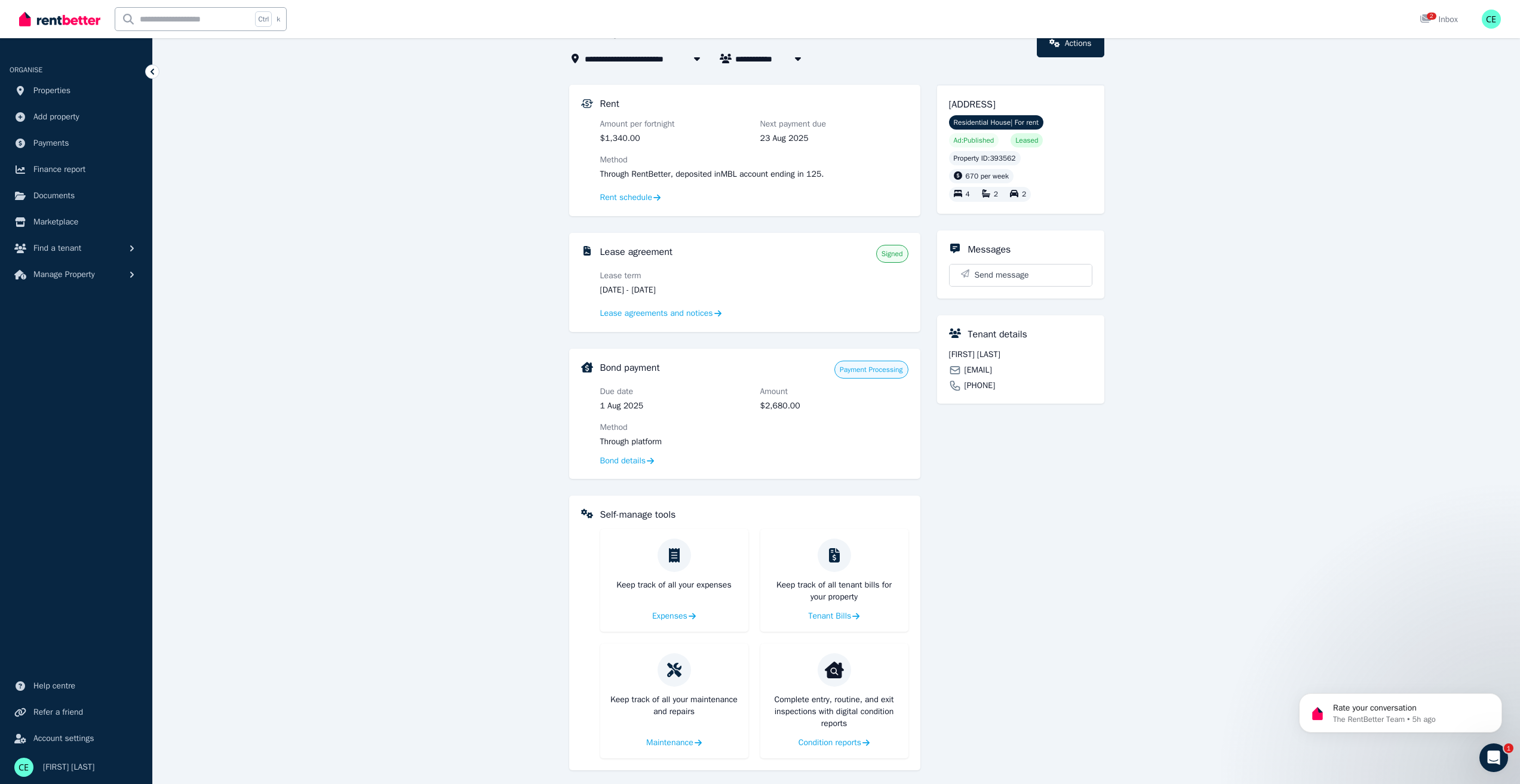 scroll, scrollTop: 77, scrollLeft: 0, axis: vertical 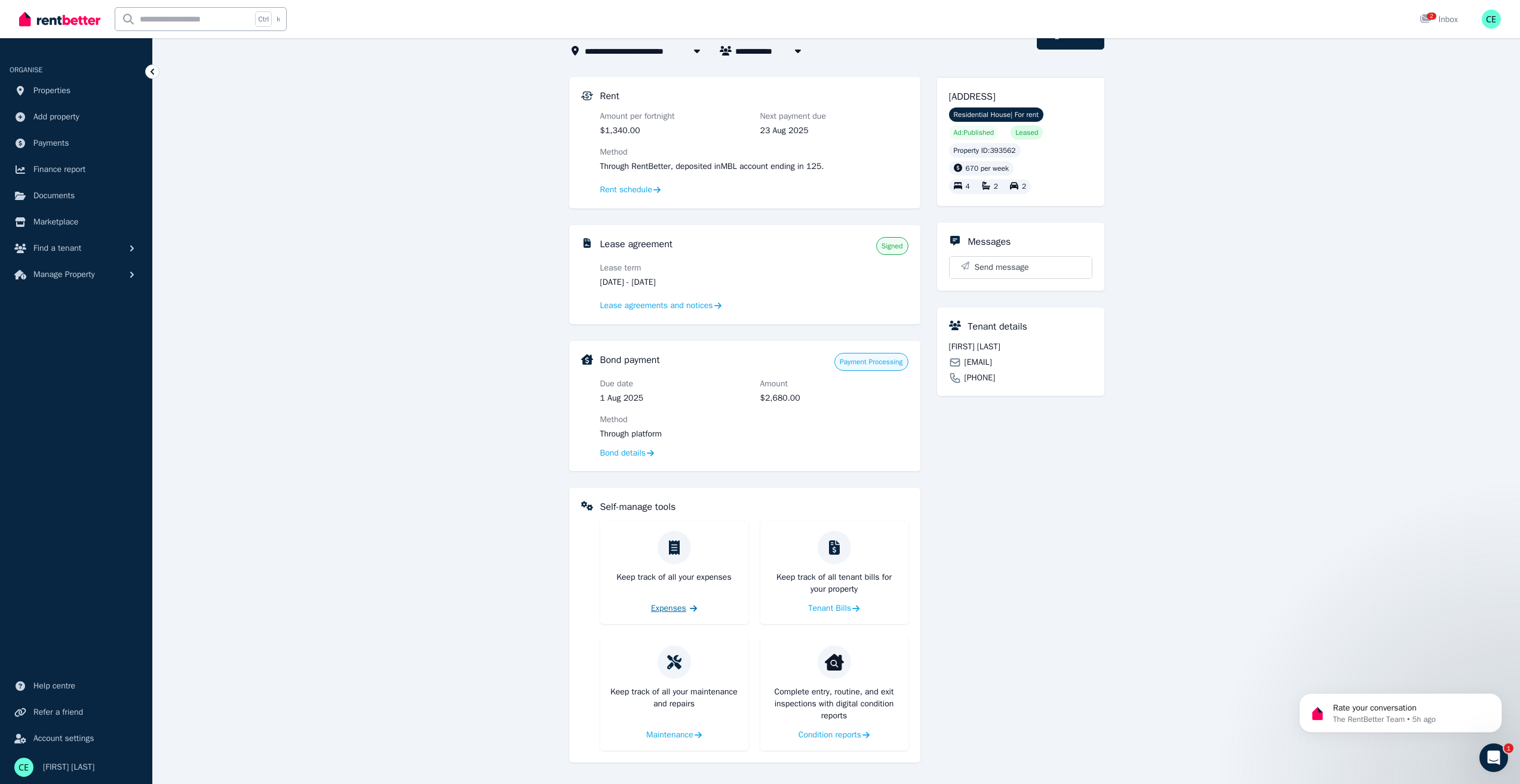 click 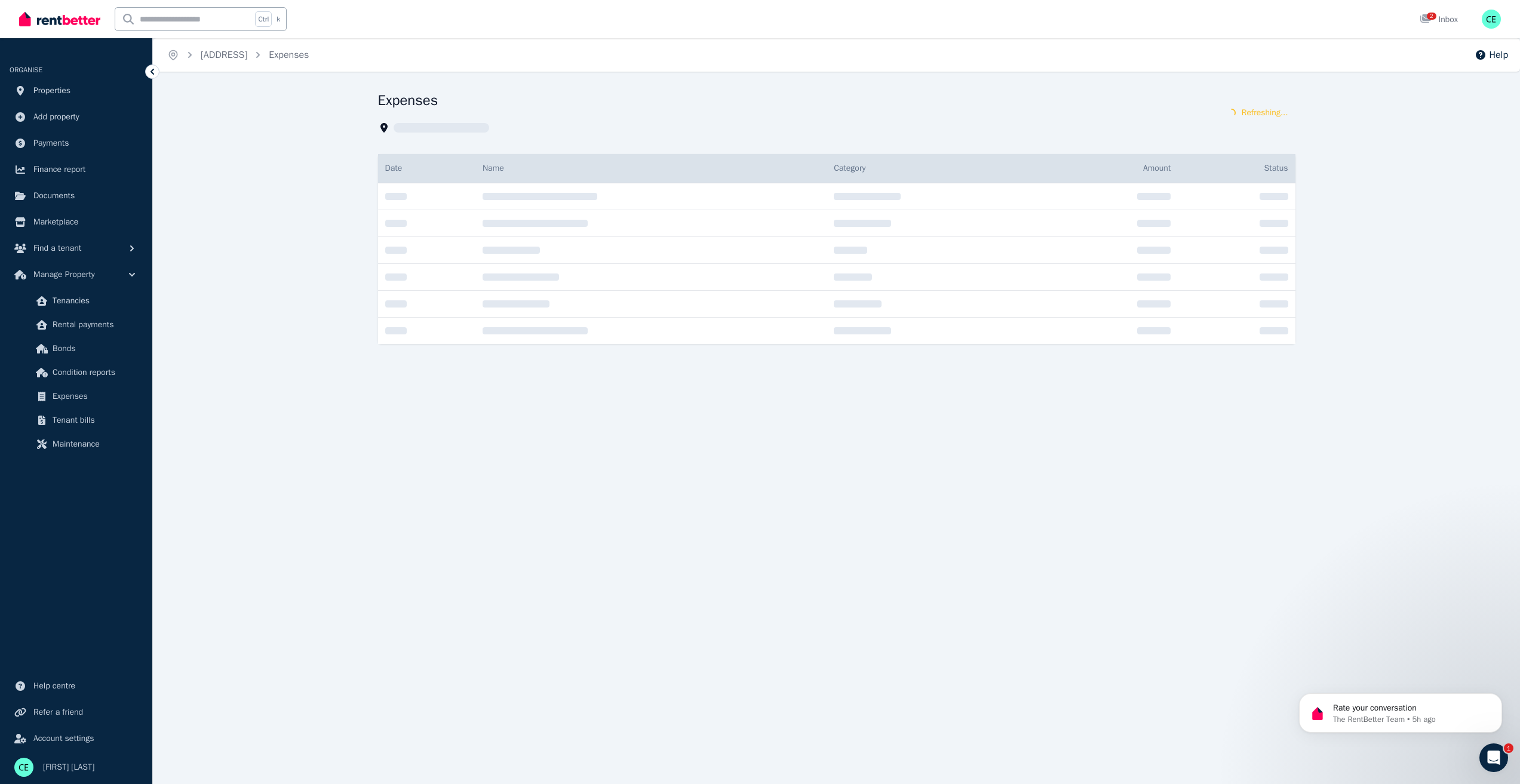 scroll, scrollTop: 0, scrollLeft: 0, axis: both 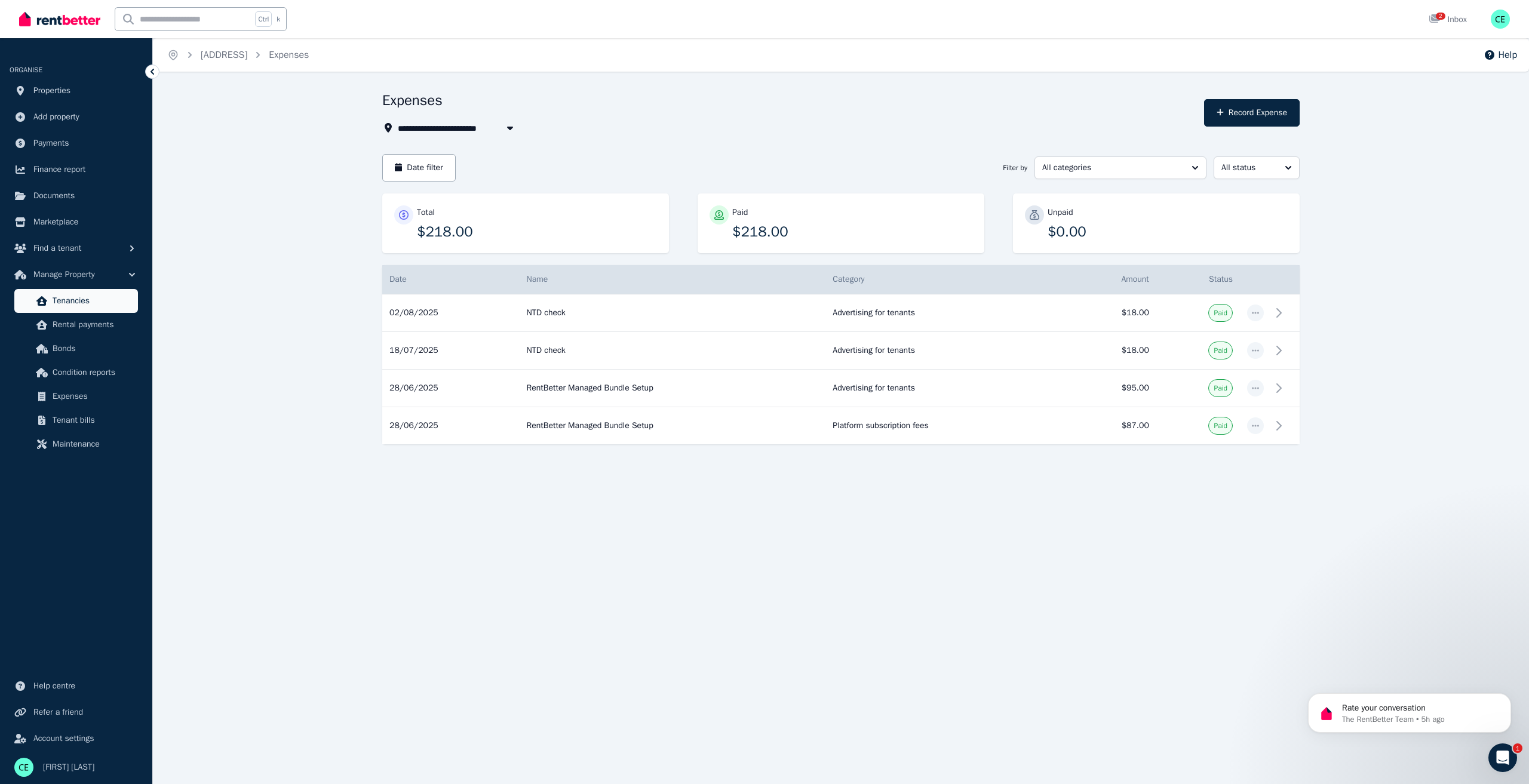 click on "Tenancies" at bounding box center [76, 301] 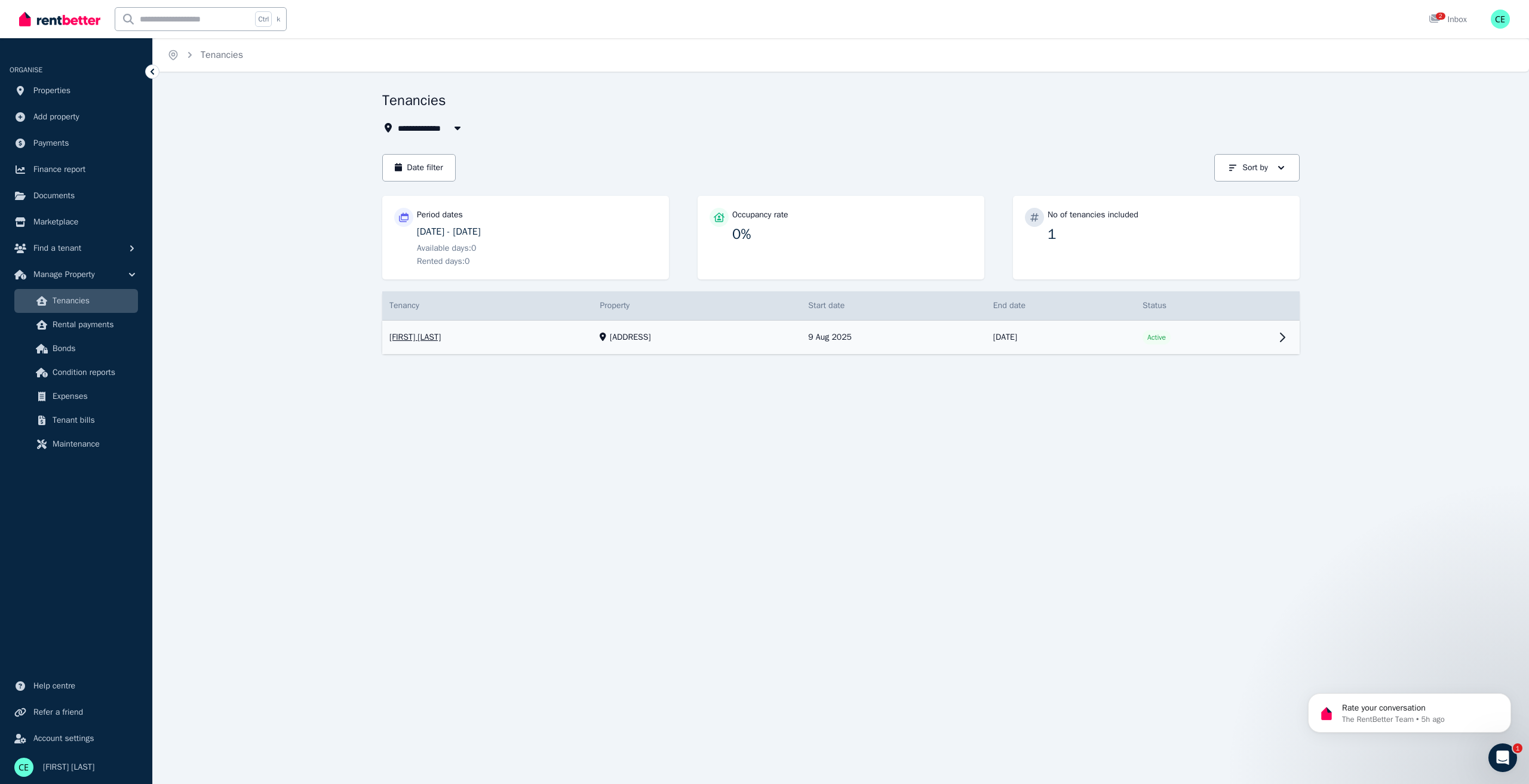 click on "View property details" at bounding box center [841, 337] 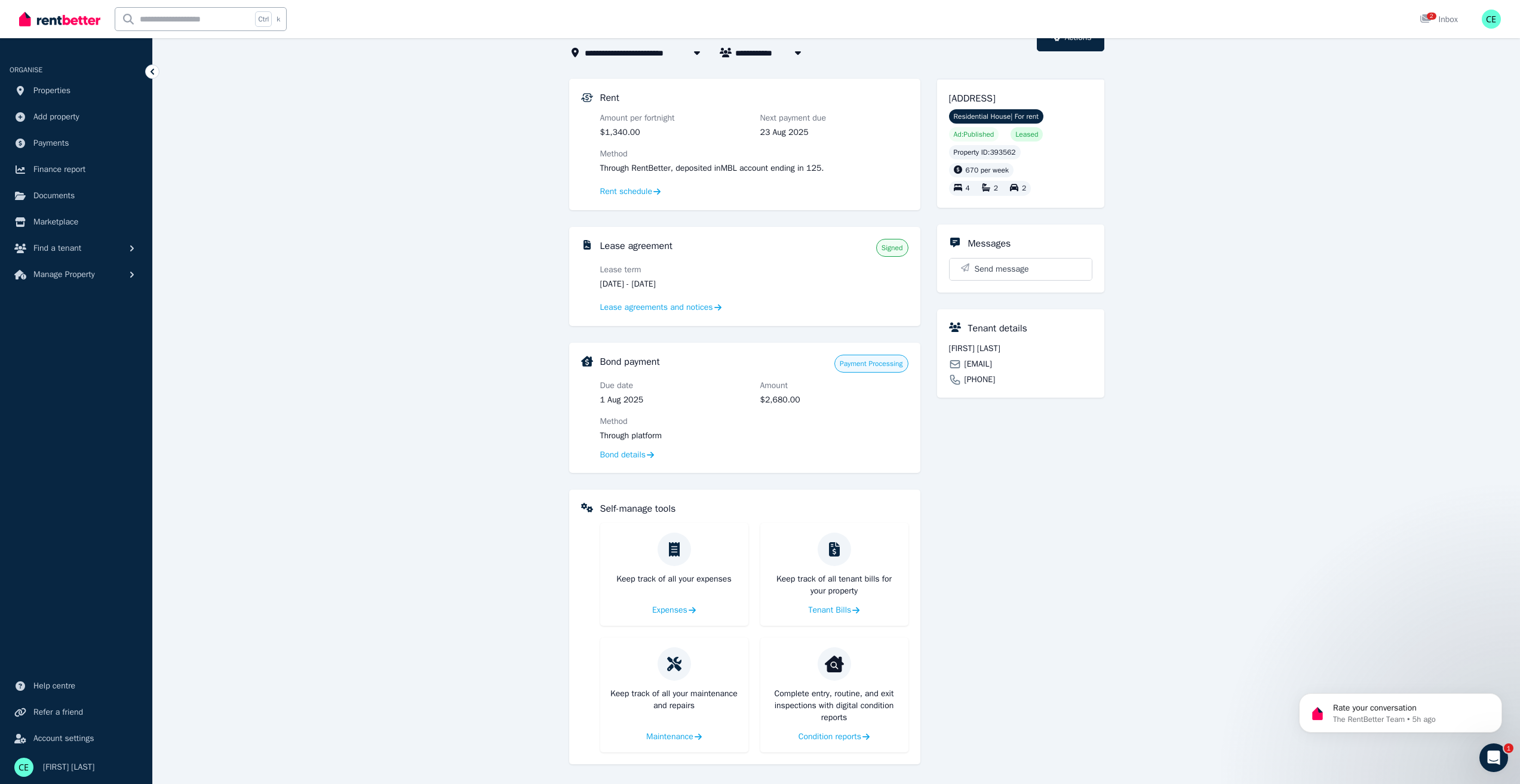 scroll, scrollTop: 77, scrollLeft: 0, axis: vertical 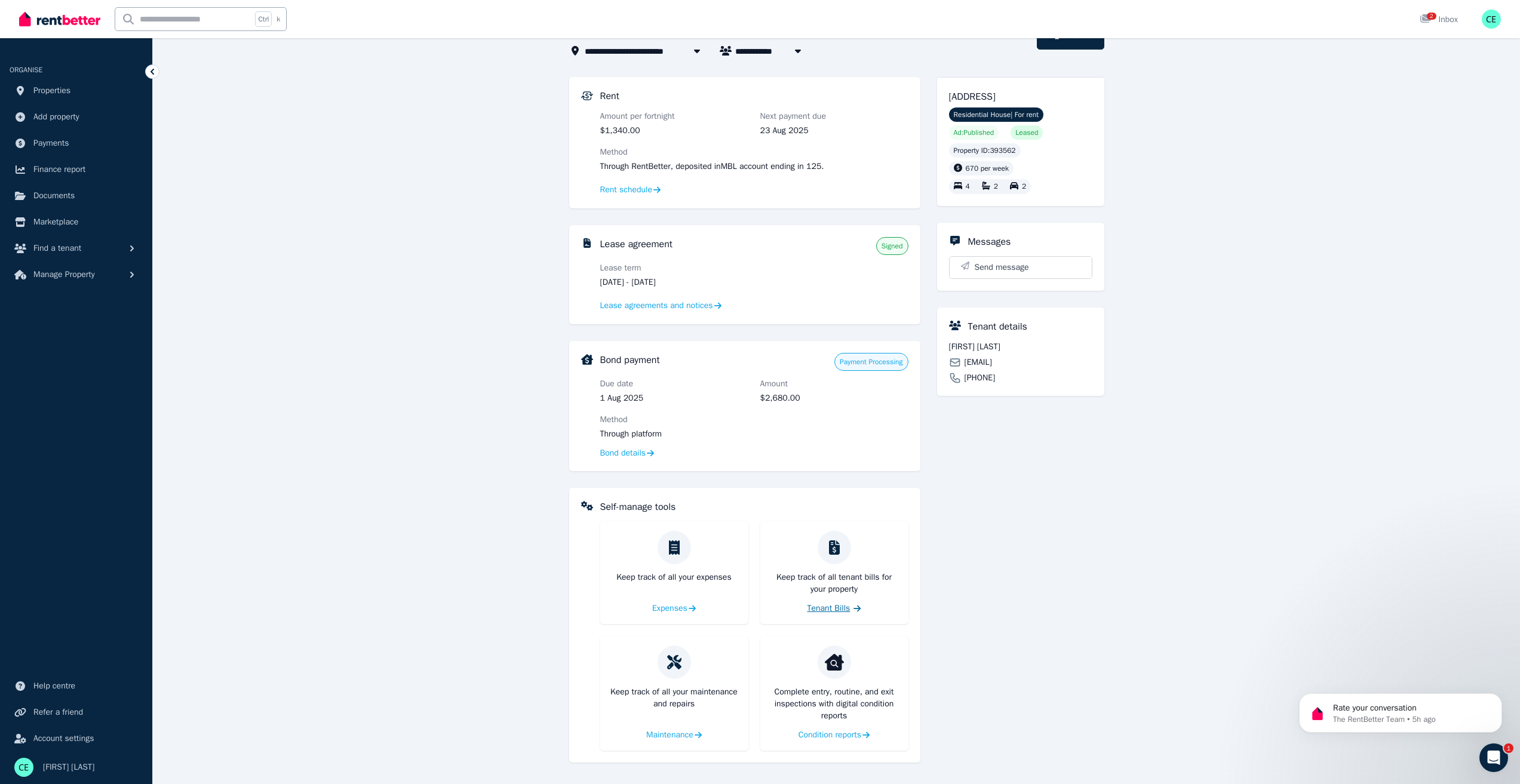 click on "Tenant Bills" at bounding box center [828, 608] 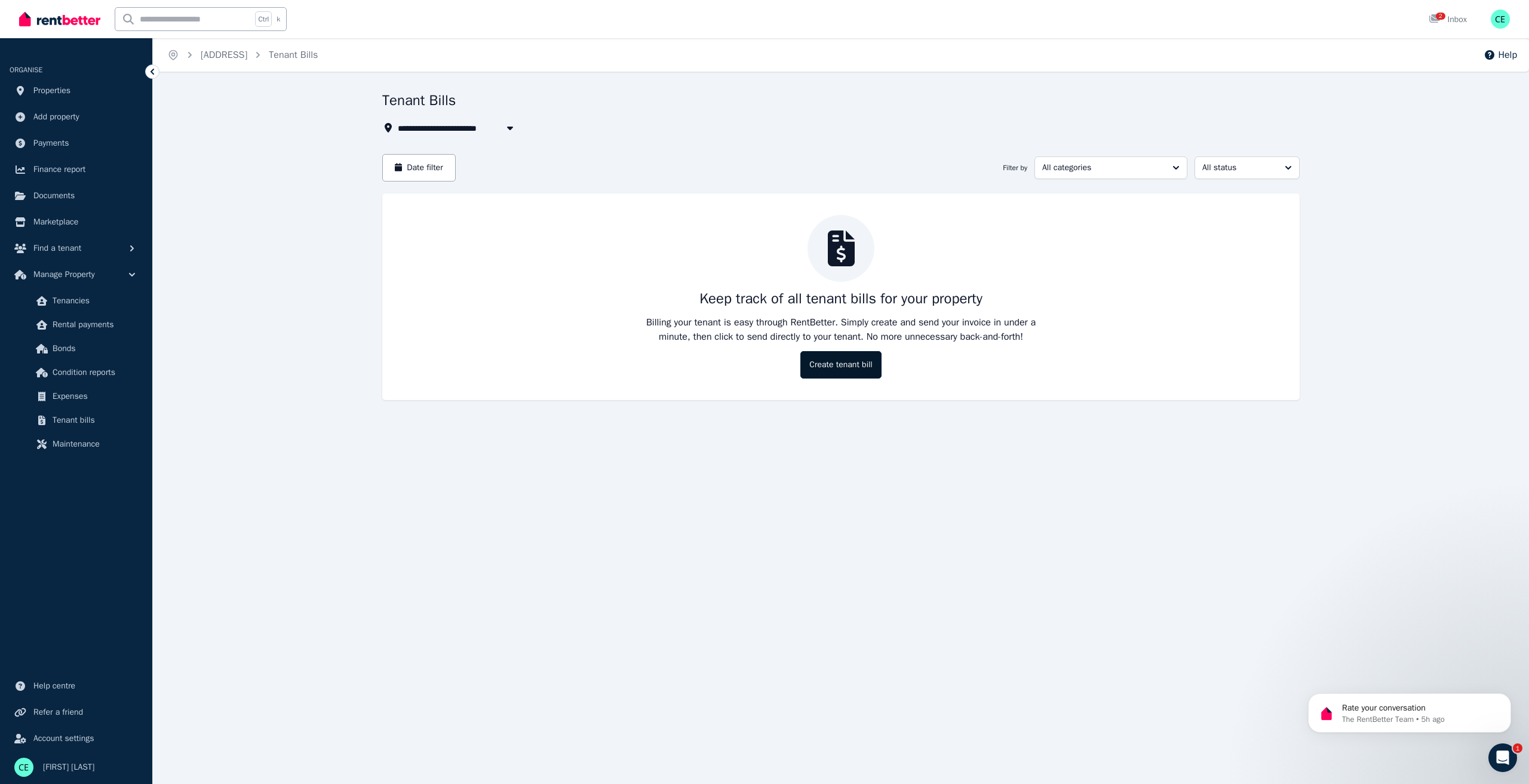 click on "Create tenant bill" at bounding box center [840, 365] 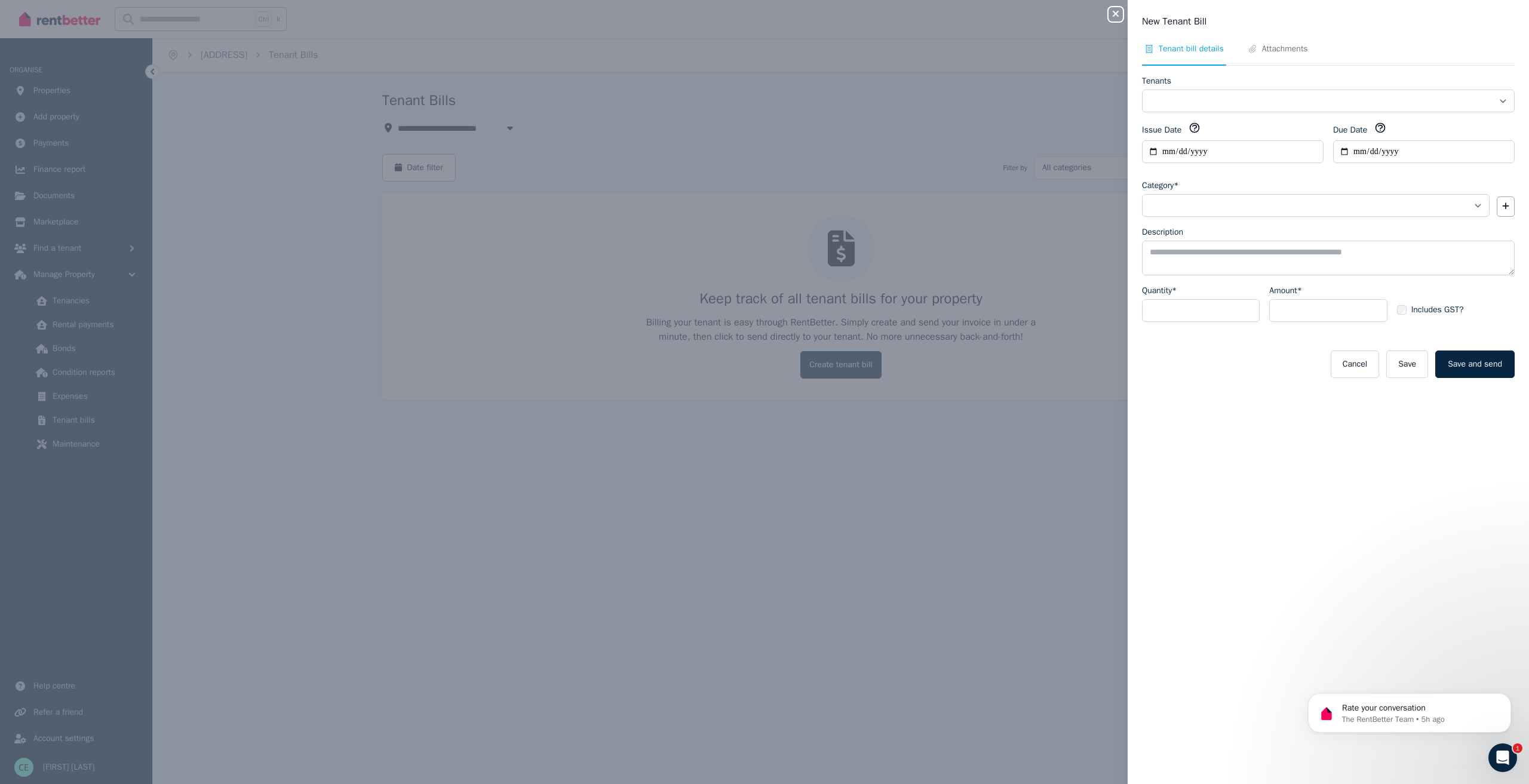 click on "Close panel" at bounding box center (1116, 14) 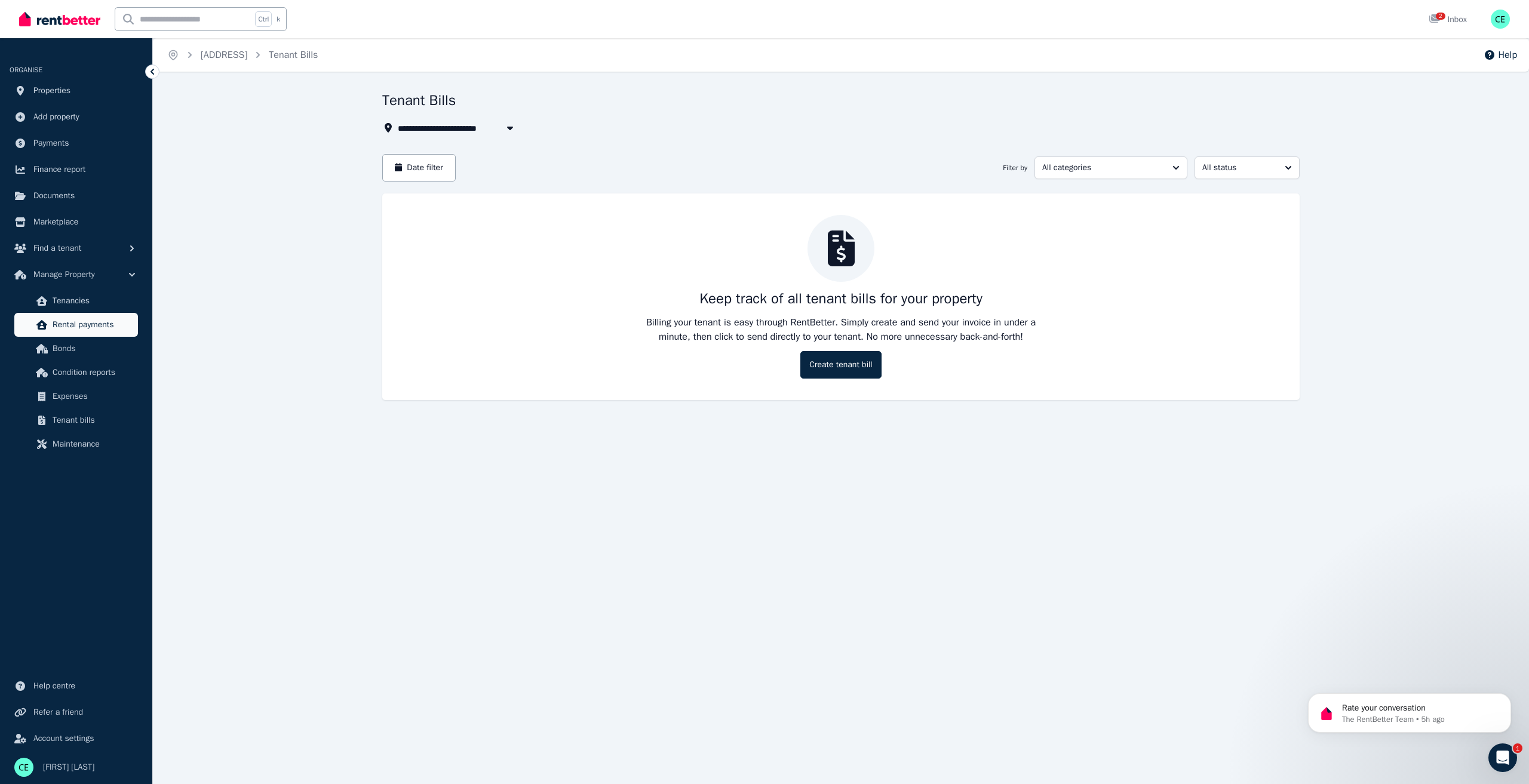 click on "Rental payments" at bounding box center [76, 325] 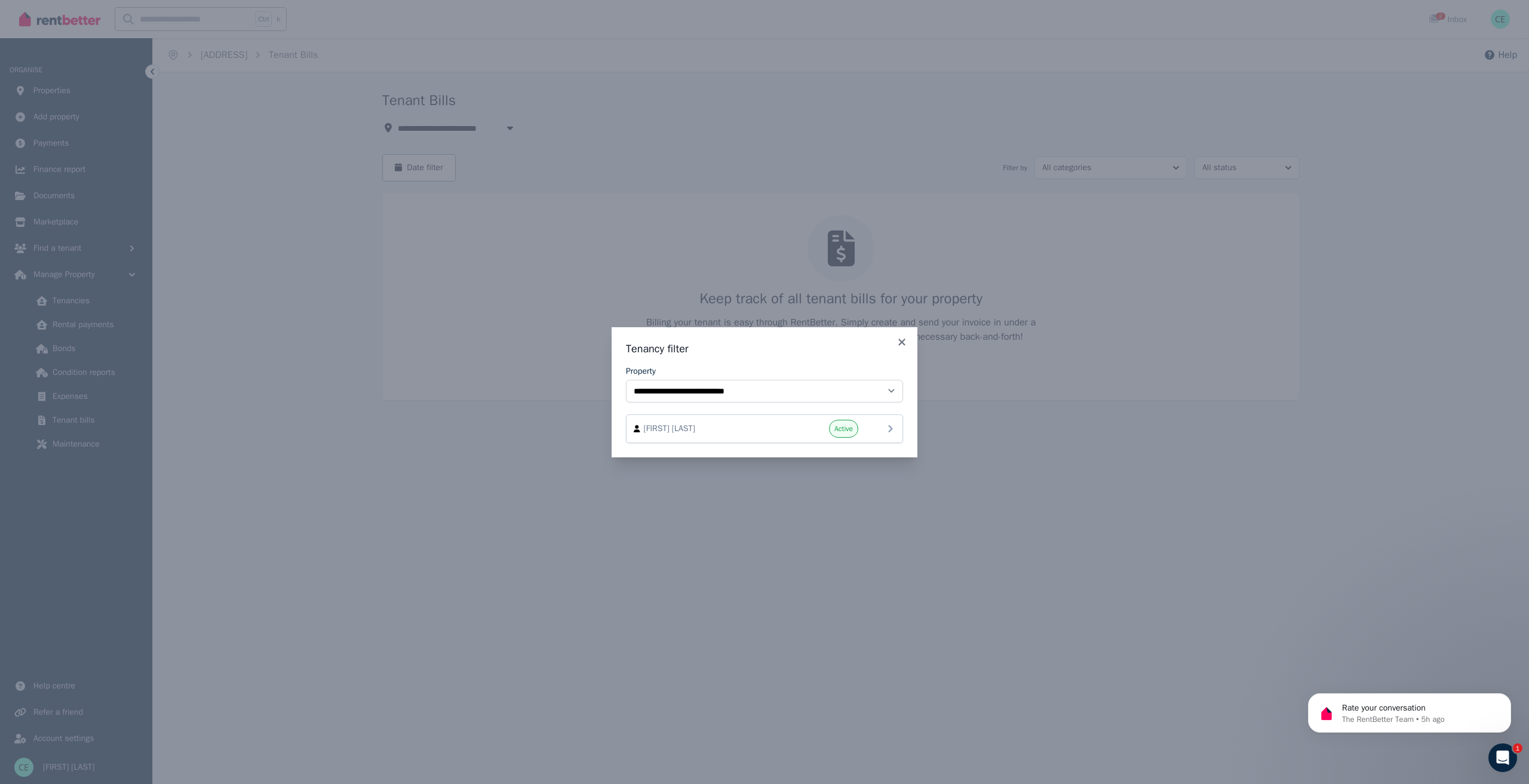 click on "[FIRST] [LAST]" at bounding box center [712, 429] 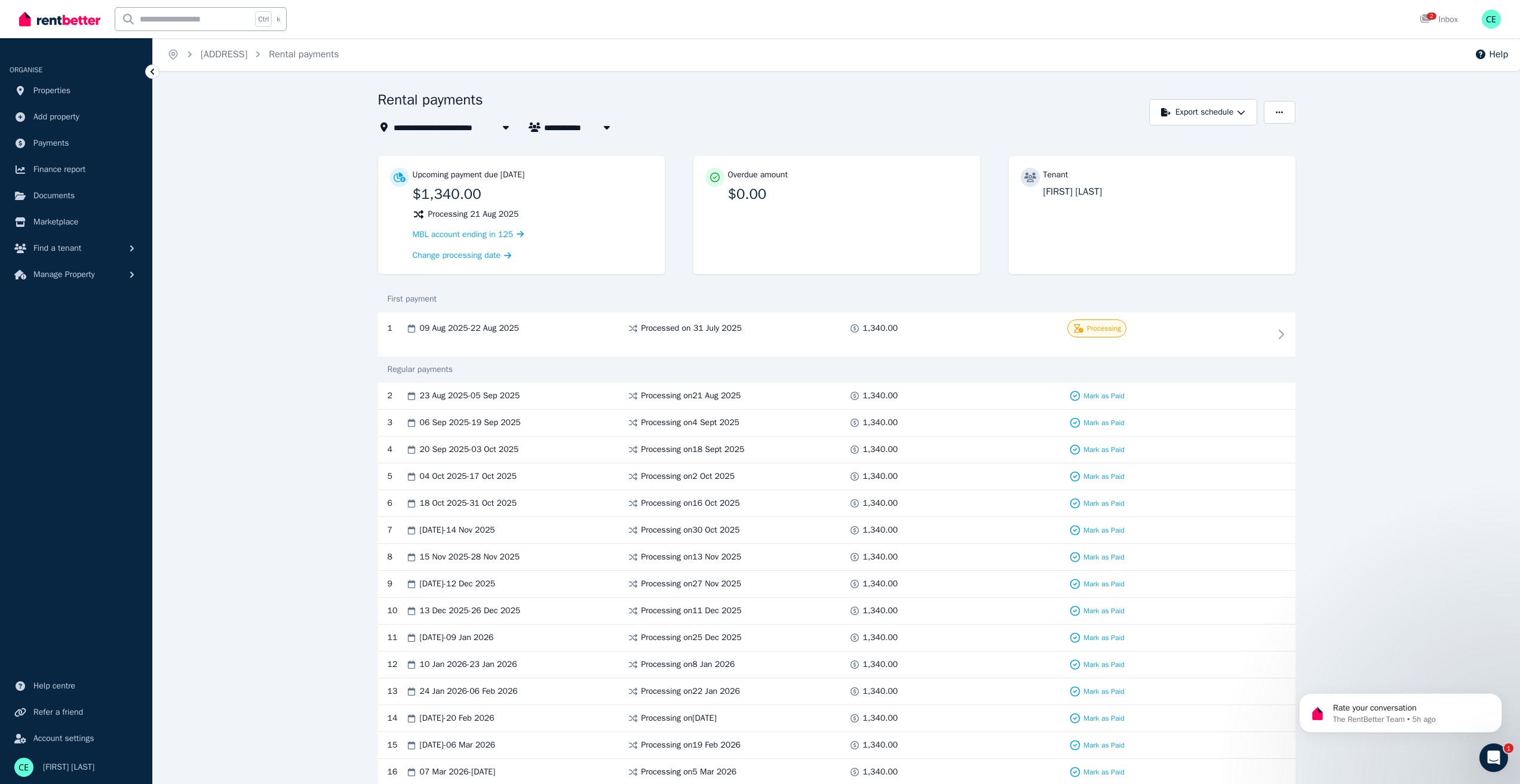 scroll, scrollTop: 0, scrollLeft: 0, axis: both 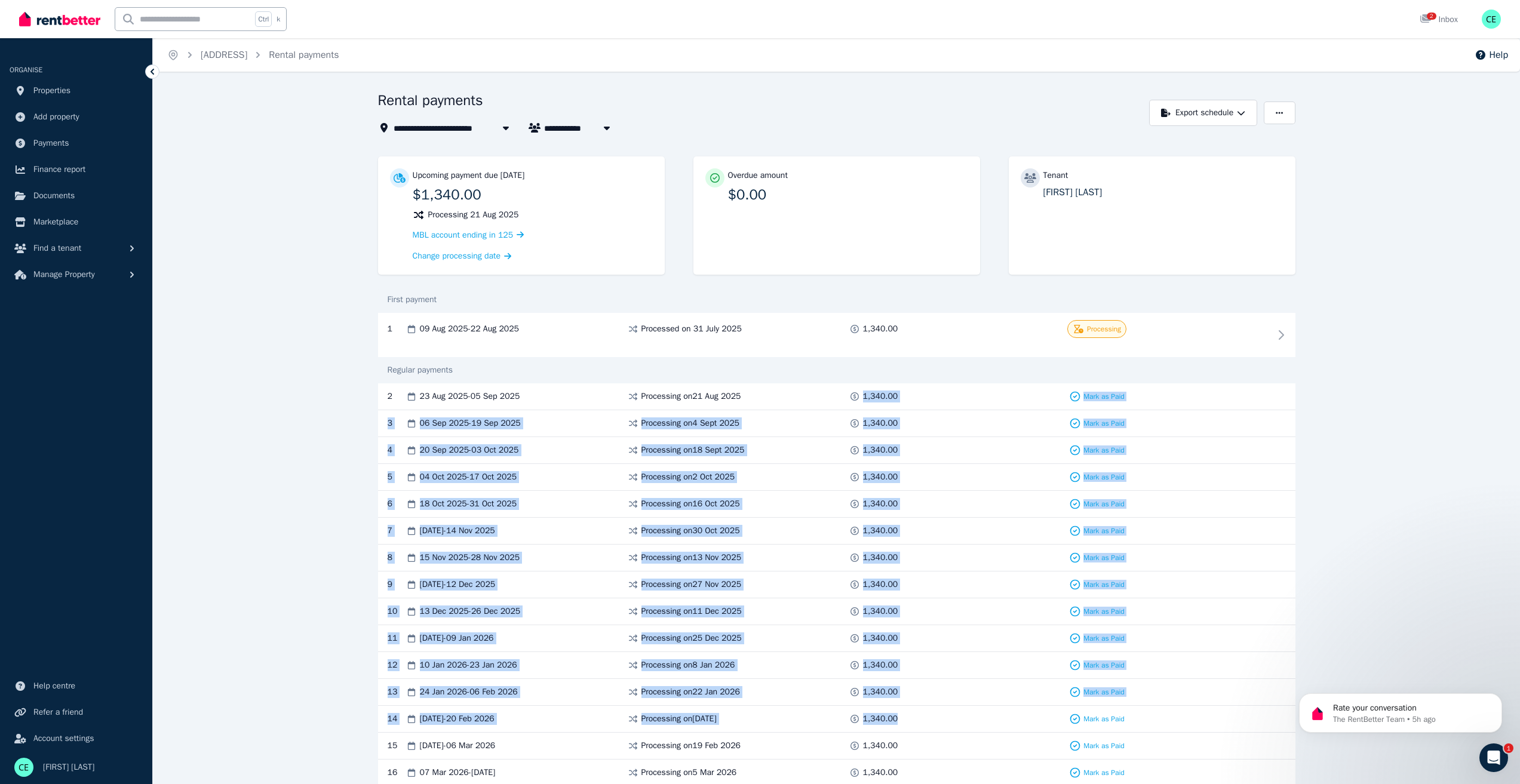 drag, startPoint x: 838, startPoint y: 391, endPoint x: 941, endPoint y: 678, distance: 304.92294 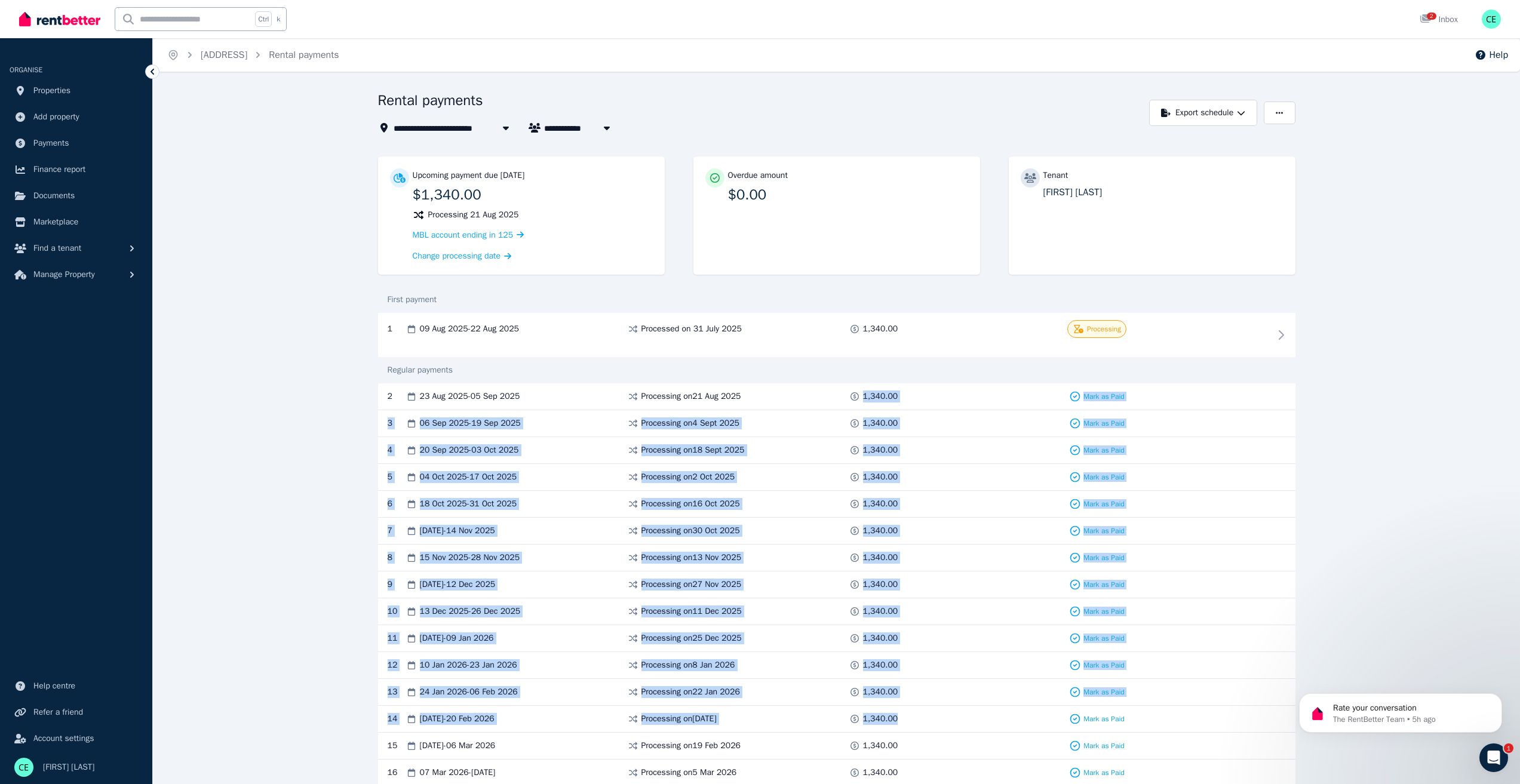 click on "2 [DATE]  -  [DATE] Processing on  [DATE] 1,340.00 Mark as Paid 3 [DATE]  -  [DATE] Processing on  [DATE] 1,340.00 Mark as Paid 4 [DATE]  -  [DATE] Processing on  [DATE] 1,340.00 Mark as Paid 5 [DATE]  -  [DATE] Processing on  [DATE] 1,340.00 Mark as Paid 6 [DATE]  -  [DATE] Processing on  [DATE] 1,340.00 Mark as Paid 7 [DATE]  -  [DATE] Processing on  [DATE] 1,340.00 Mark as Paid 8 [DATE]  -  [DATE] Processing on  [DATE] 1,340.00 Mark as Paid 9 [DATE]  -  [DATE] Processing on  [DATE] 1,340.00 Mark as Paid 10 [DATE]  -  [DATE] Processing on  [DATE] 1,340.00 Mark as Paid 11 [DATE]  -  [DATE] Processing on  [DATE] 1,340.00 Mark as Paid 12 [DATE]  -  [DATE] Processing on  [DATE] 1,340.00 Mark as Paid 13 [DATE]  -  [DATE] Processing on  [DATE] 1,340.00 Mark as Paid 14 [DATE]  -  [DATE] Processing on  [DATE] 1,340.00 15  -" at bounding box center (837, 746) 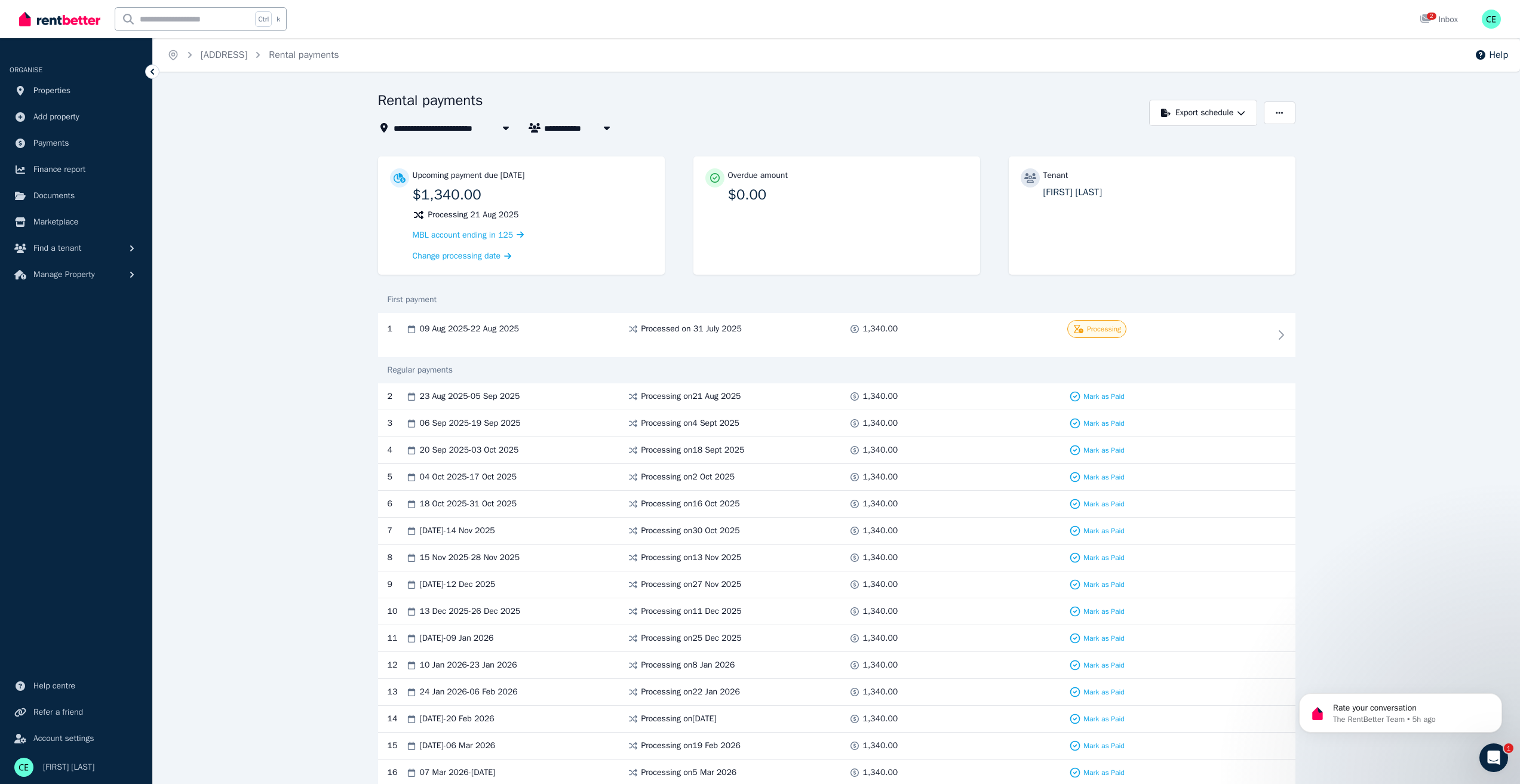 click on "Regular payments" at bounding box center (837, 370) 